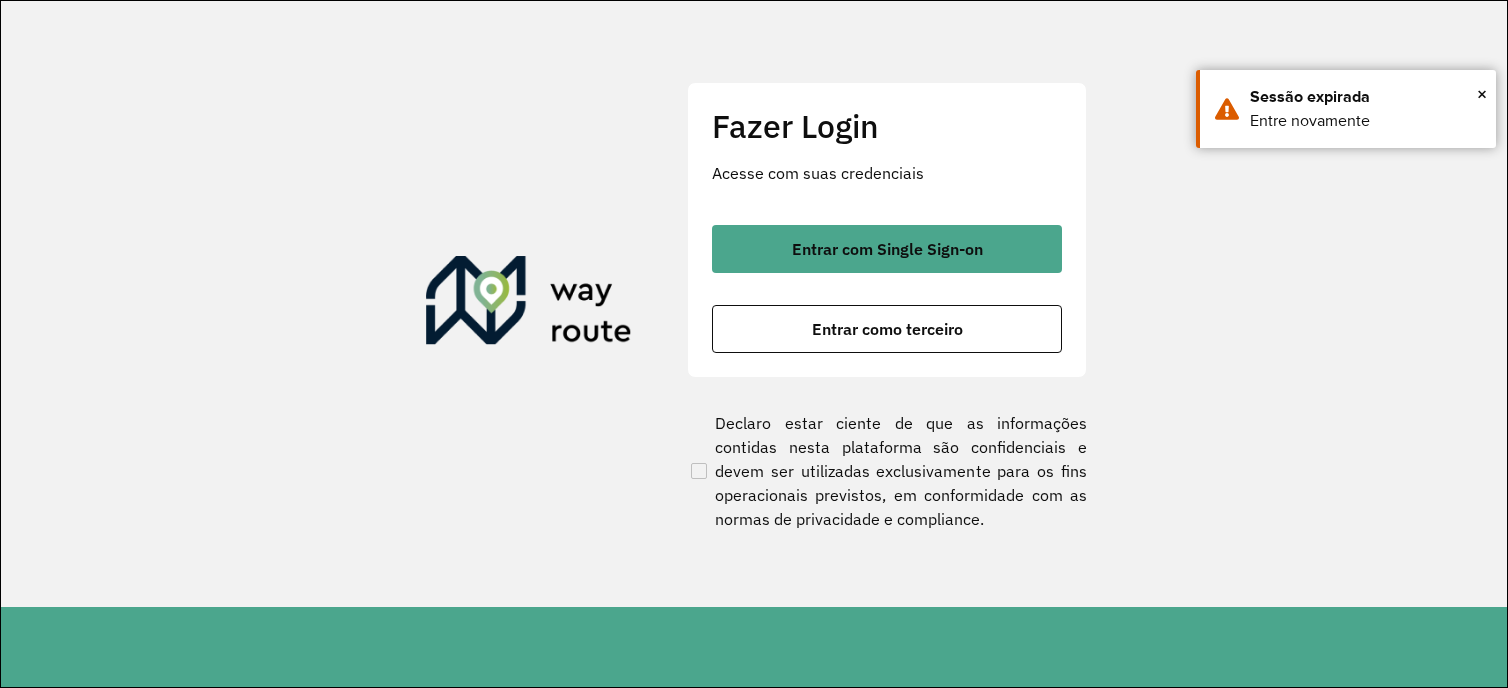 scroll, scrollTop: 0, scrollLeft: 0, axis: both 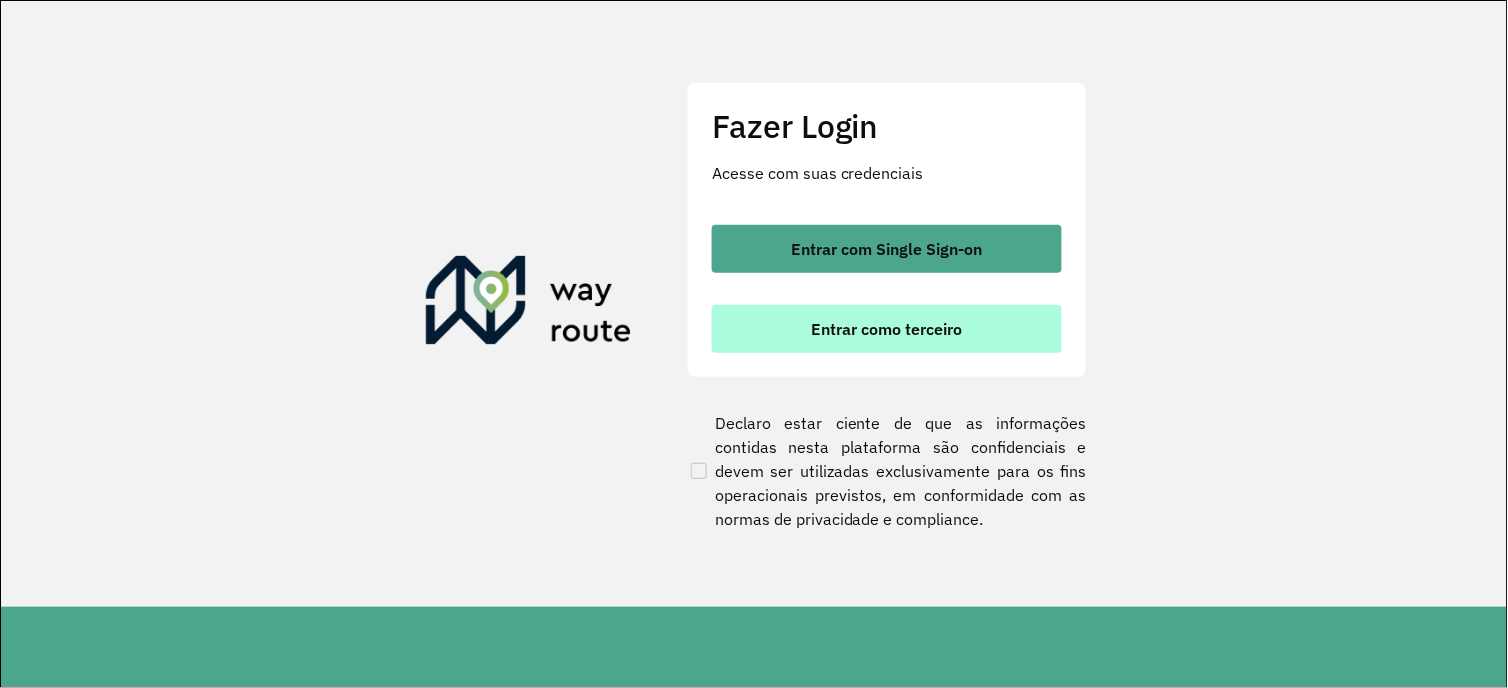 click on "Entrar como terceiro" at bounding box center [887, 329] 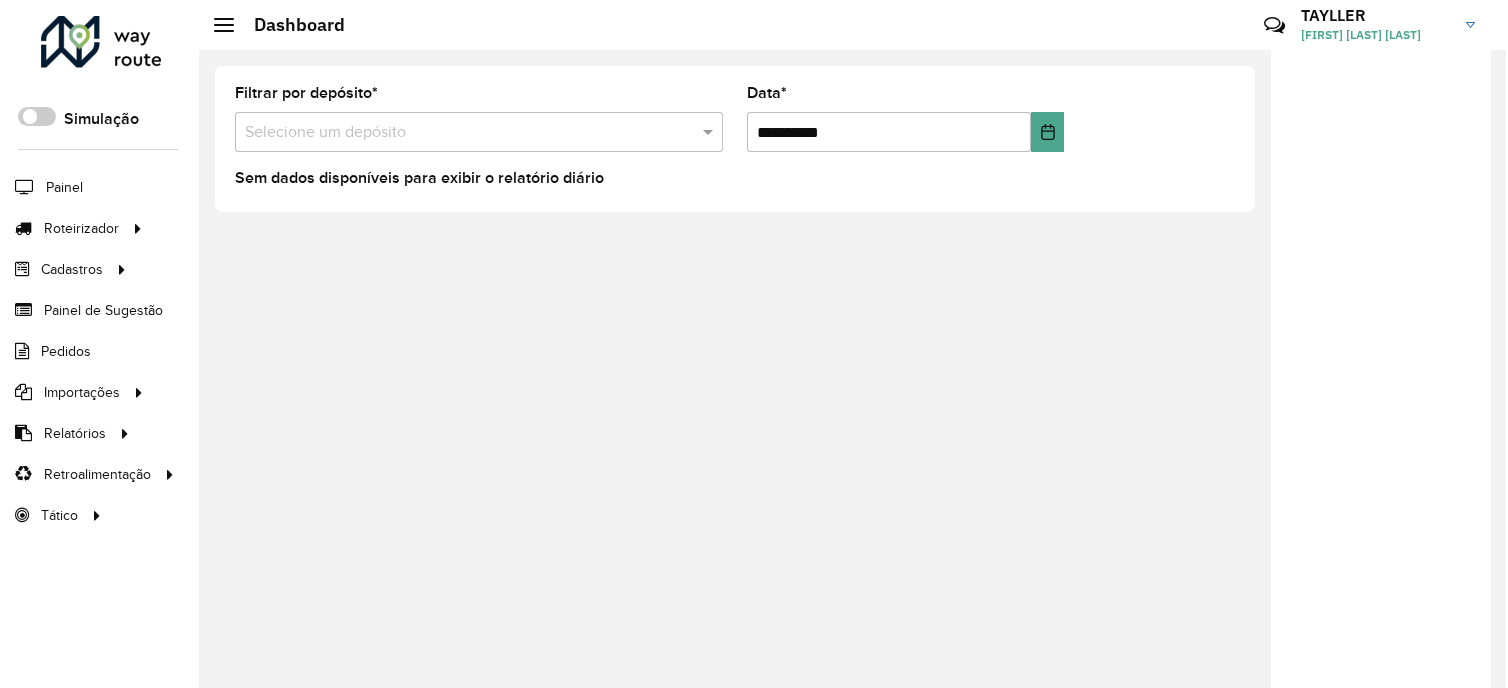 scroll, scrollTop: 0, scrollLeft: 0, axis: both 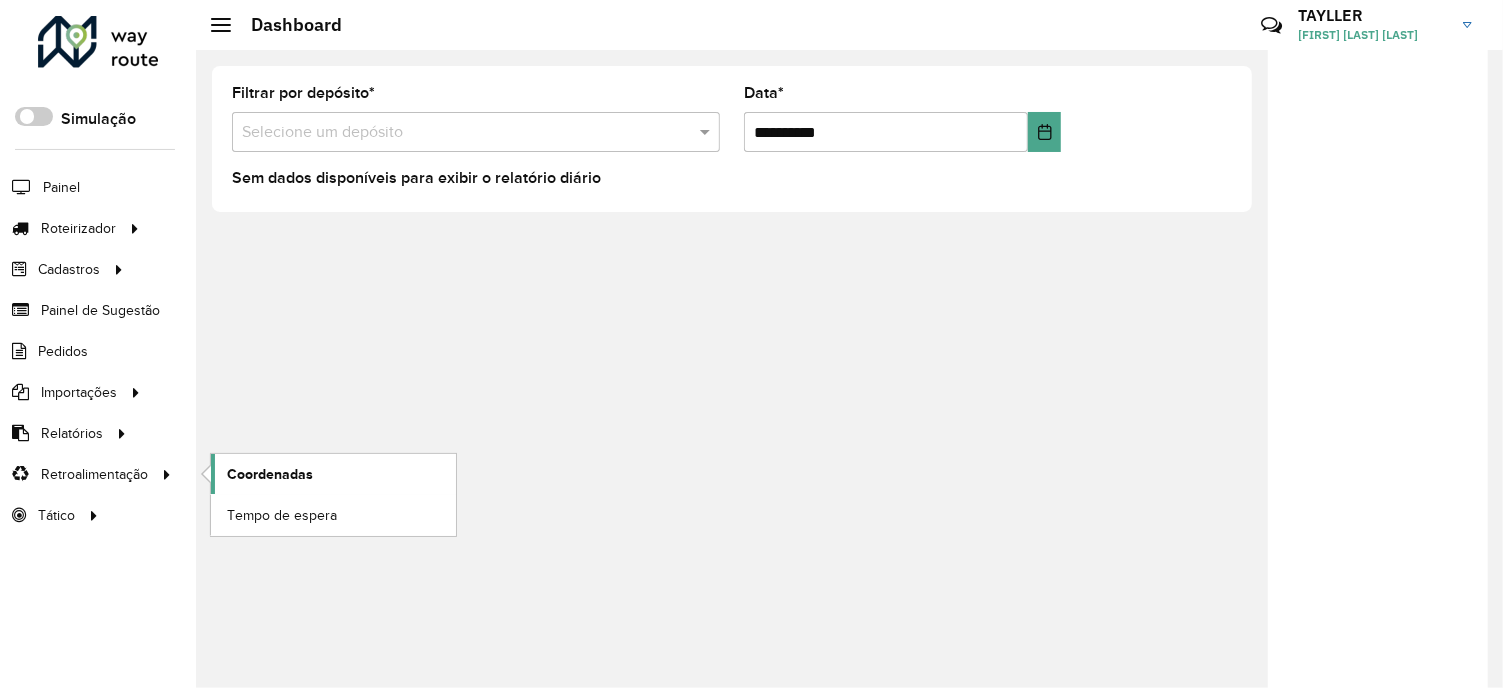 click on "Coordenadas" 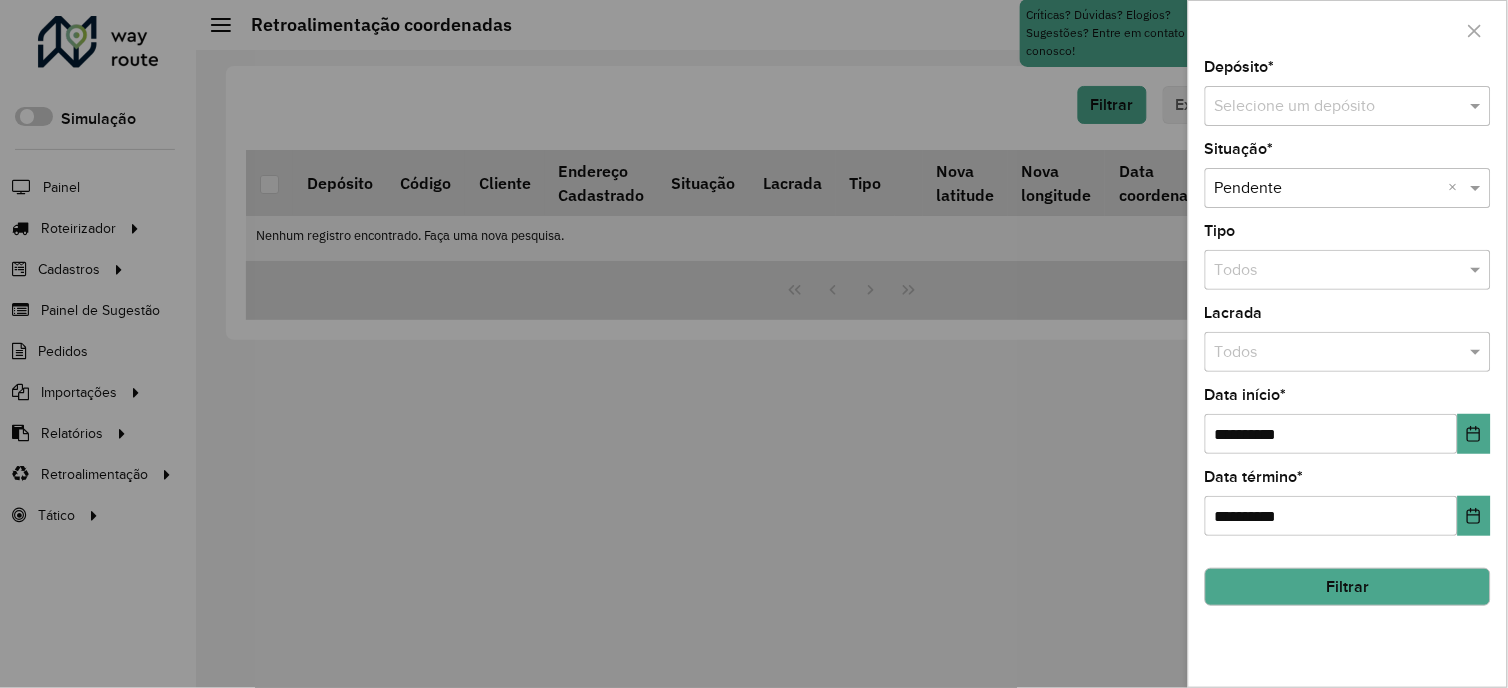 click at bounding box center [1328, 107] 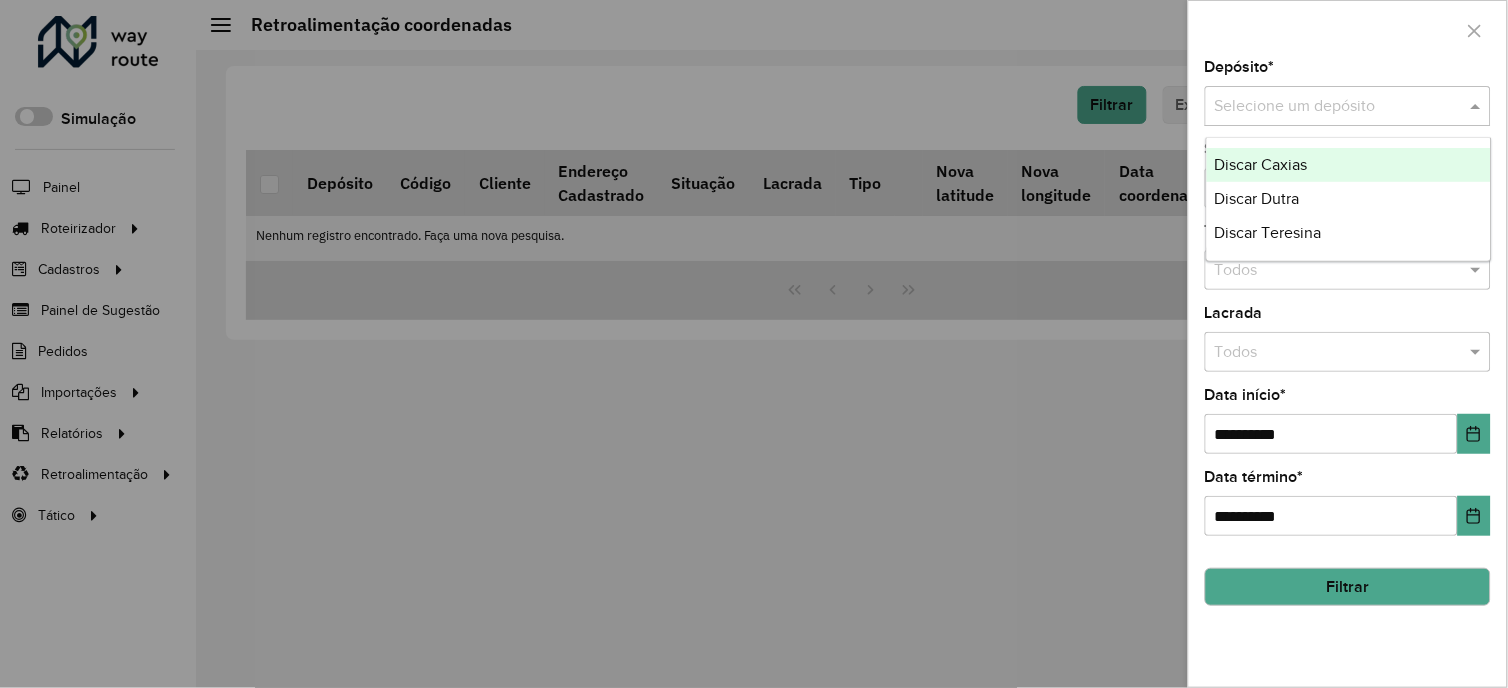 click on "Discar Caxias" at bounding box center [1261, 164] 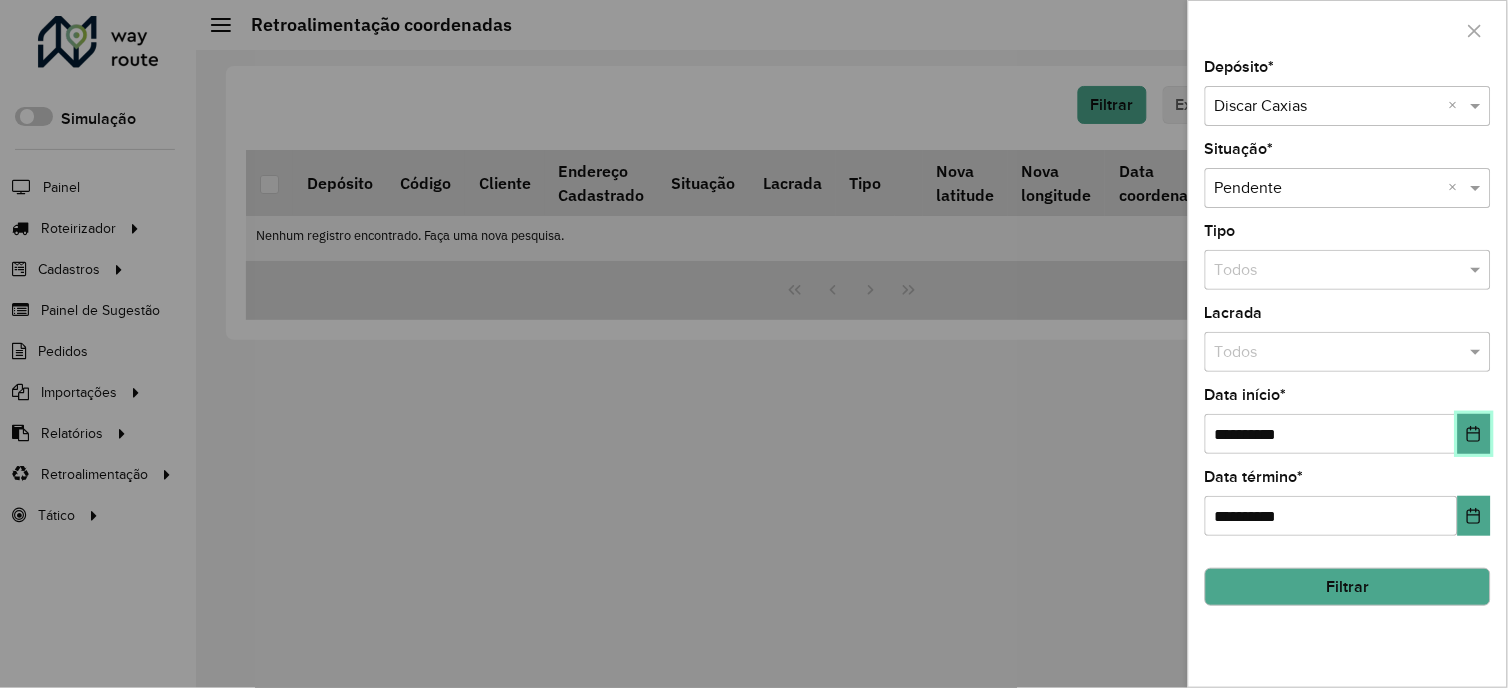 click 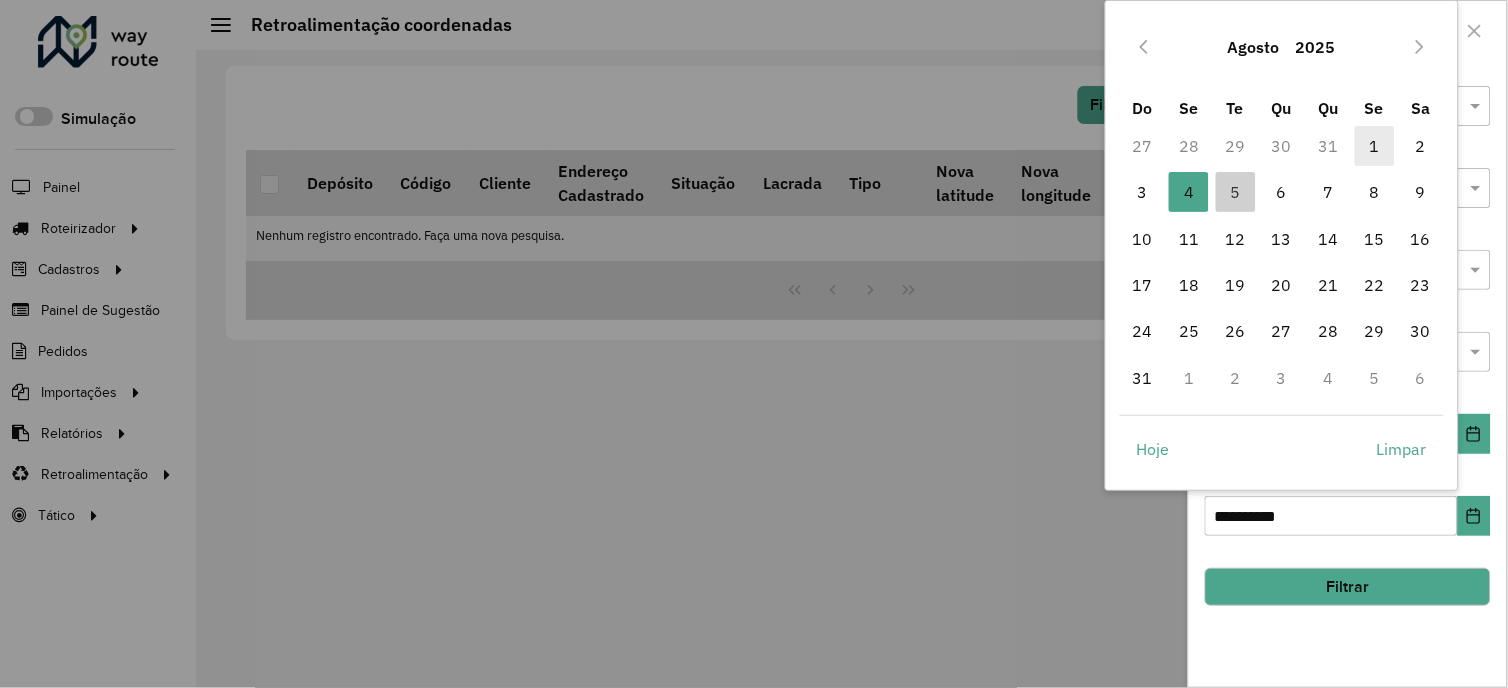 click on "1" at bounding box center [1375, 146] 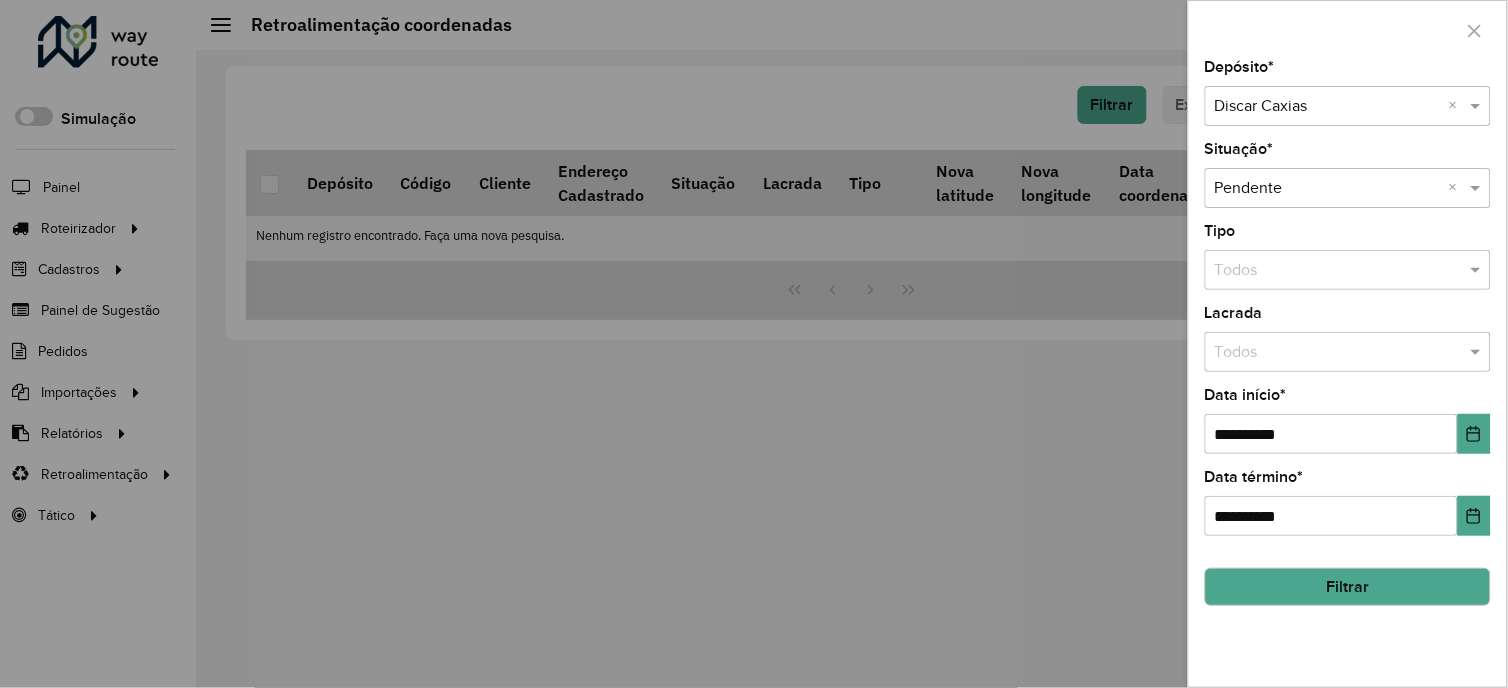 click on "Filtrar" 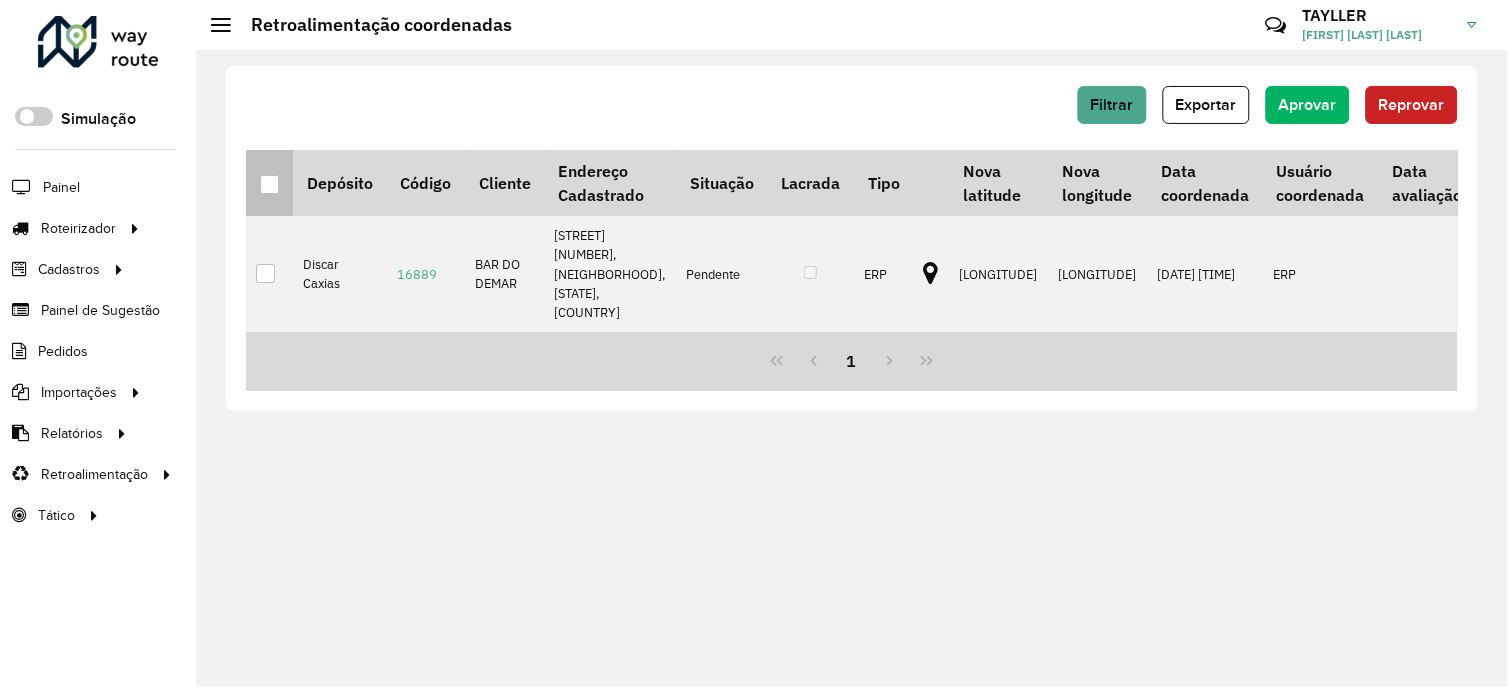 click at bounding box center [269, 184] 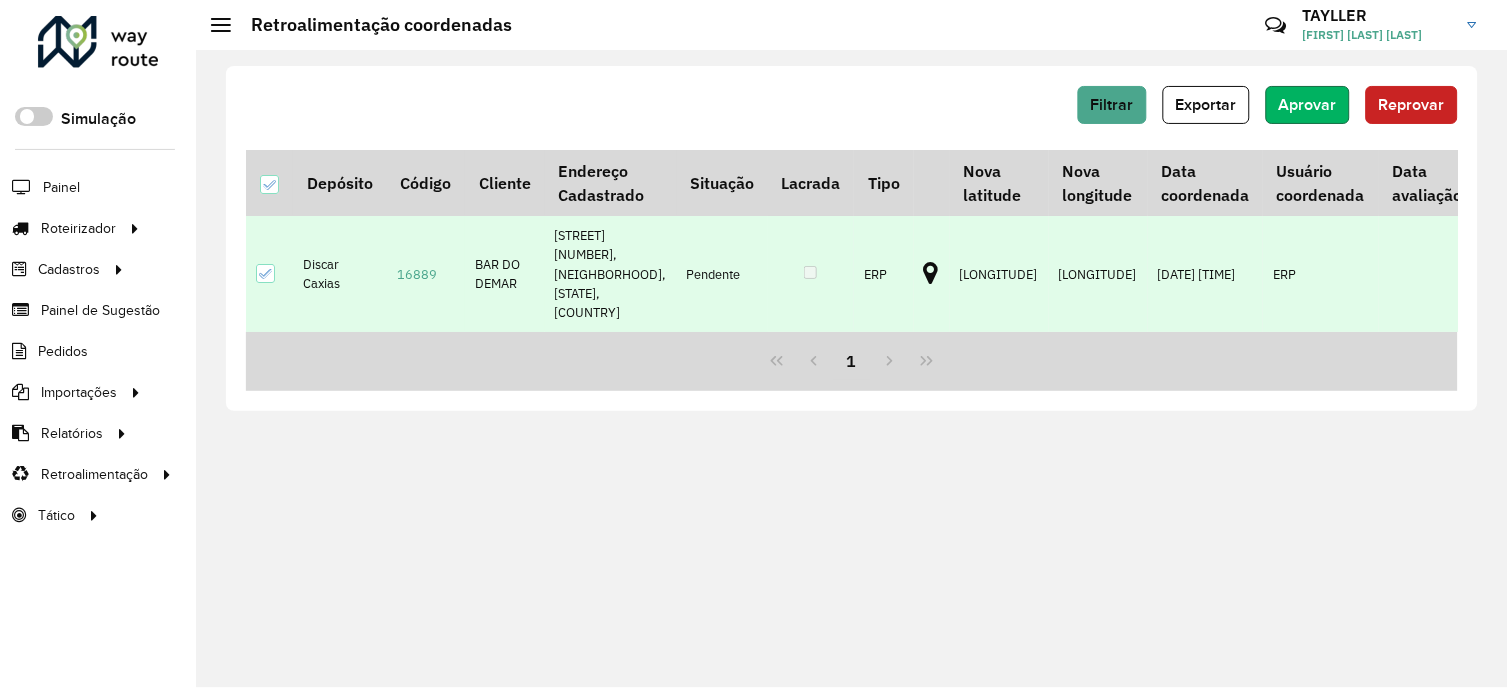 click on "Aprovar" 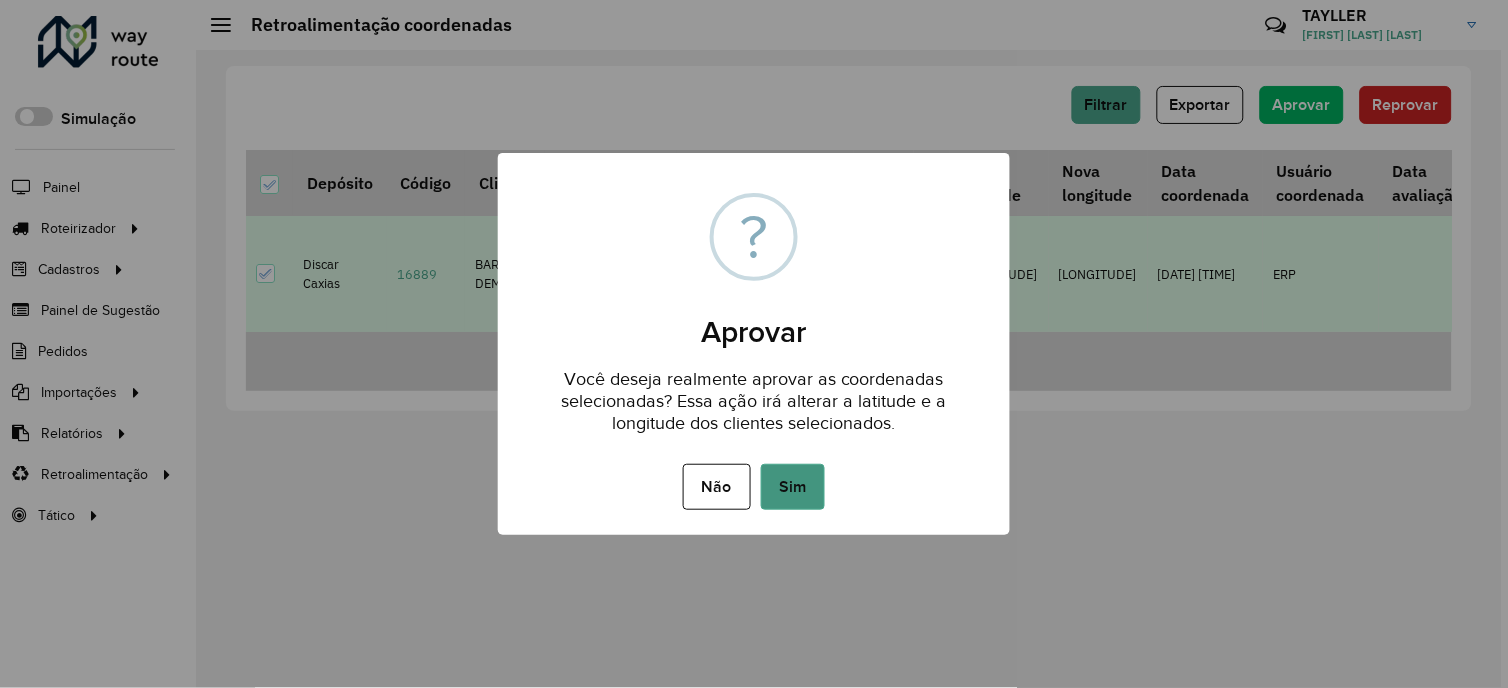 click on "Sim" at bounding box center [793, 487] 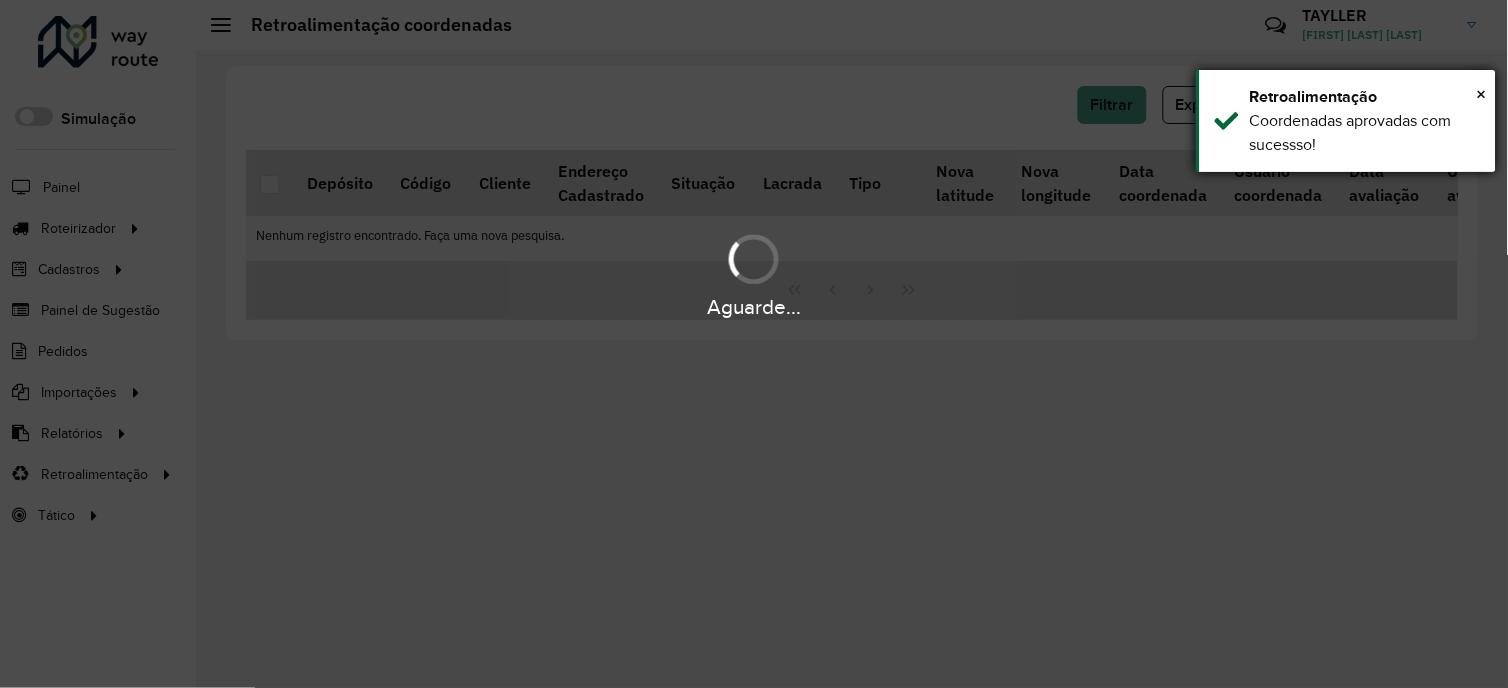 click on "Coordenadas aprovadas com sucessso!" at bounding box center (1365, 133) 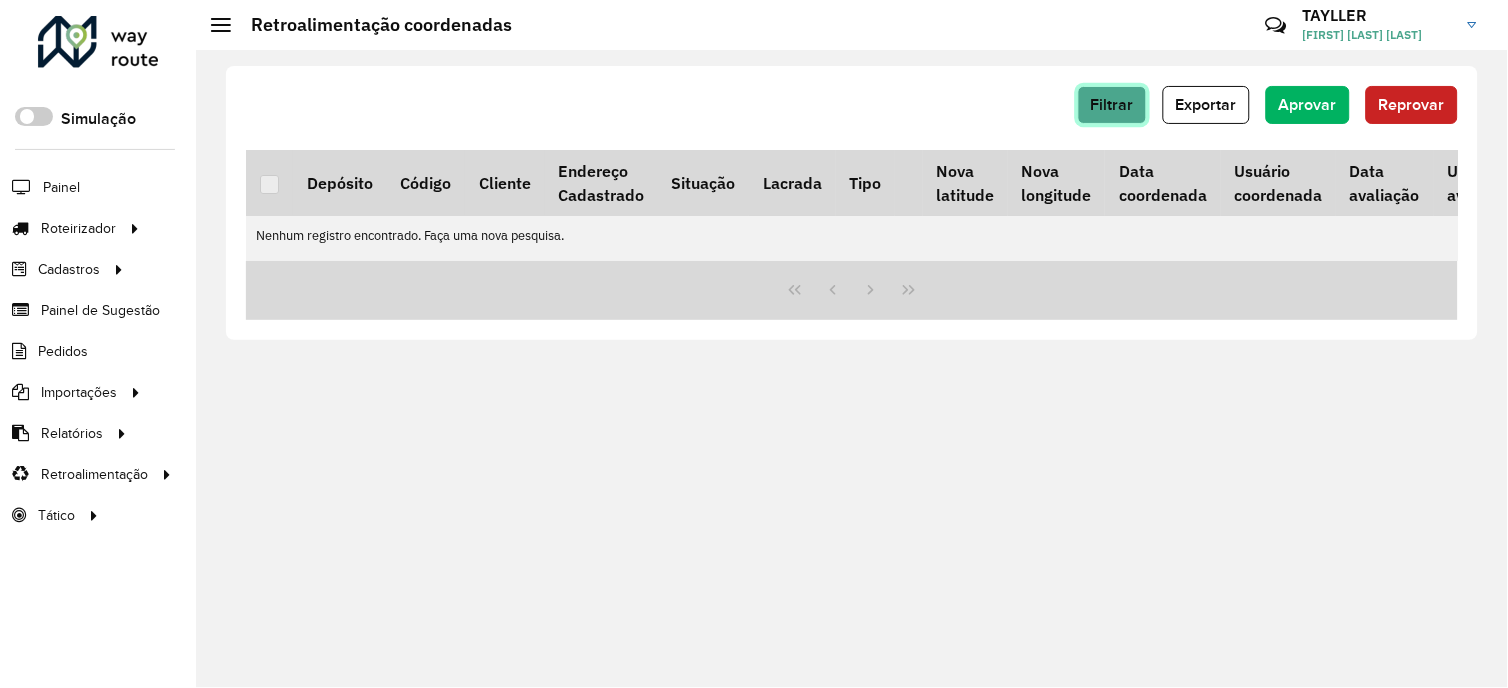 click on "Filtrar" 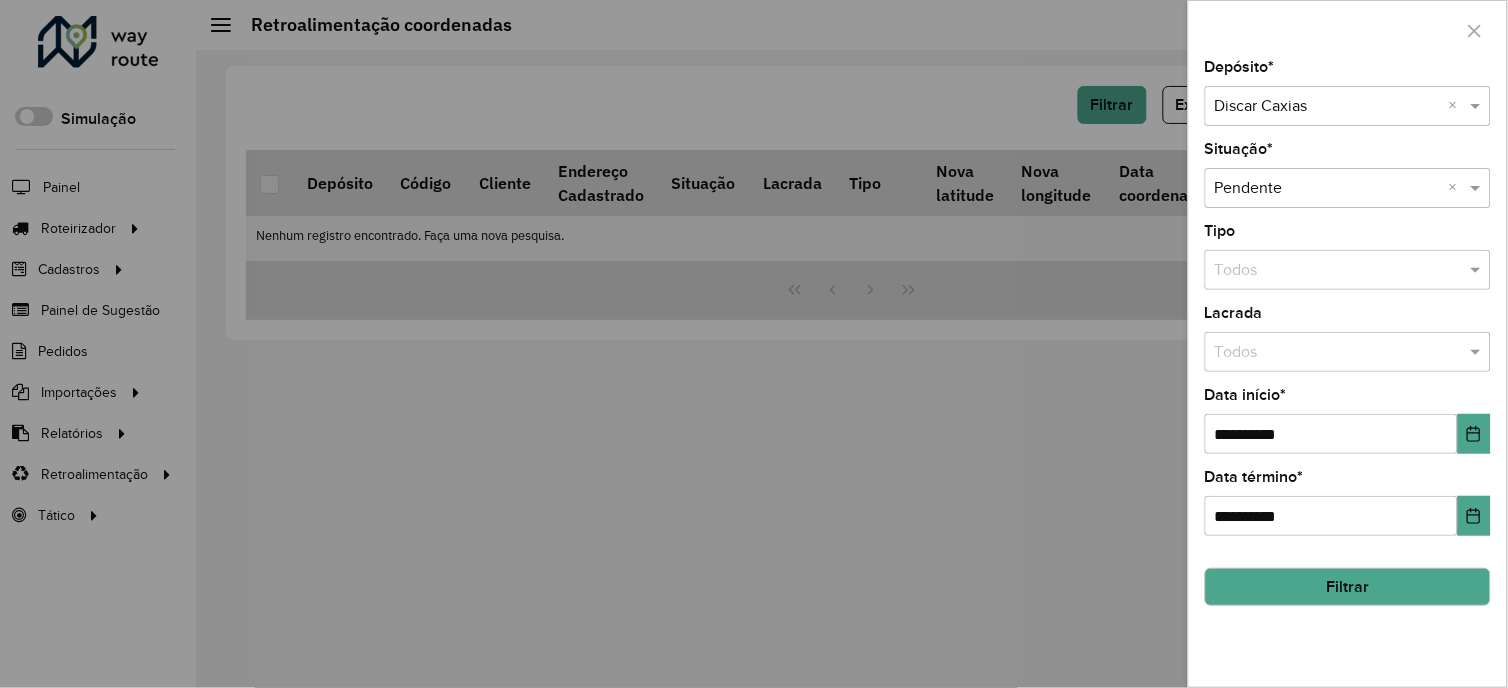 click at bounding box center (1328, 107) 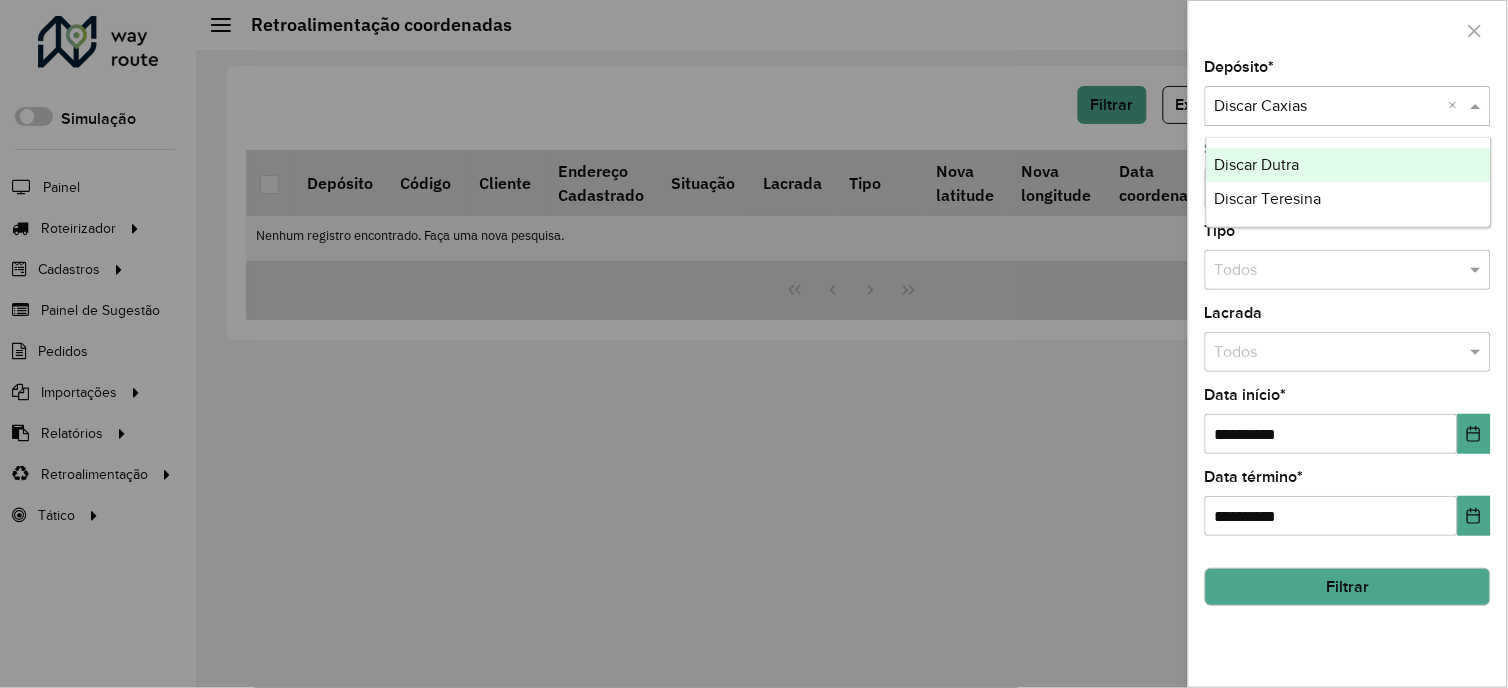 click on "Discar Dutra" at bounding box center [1257, 164] 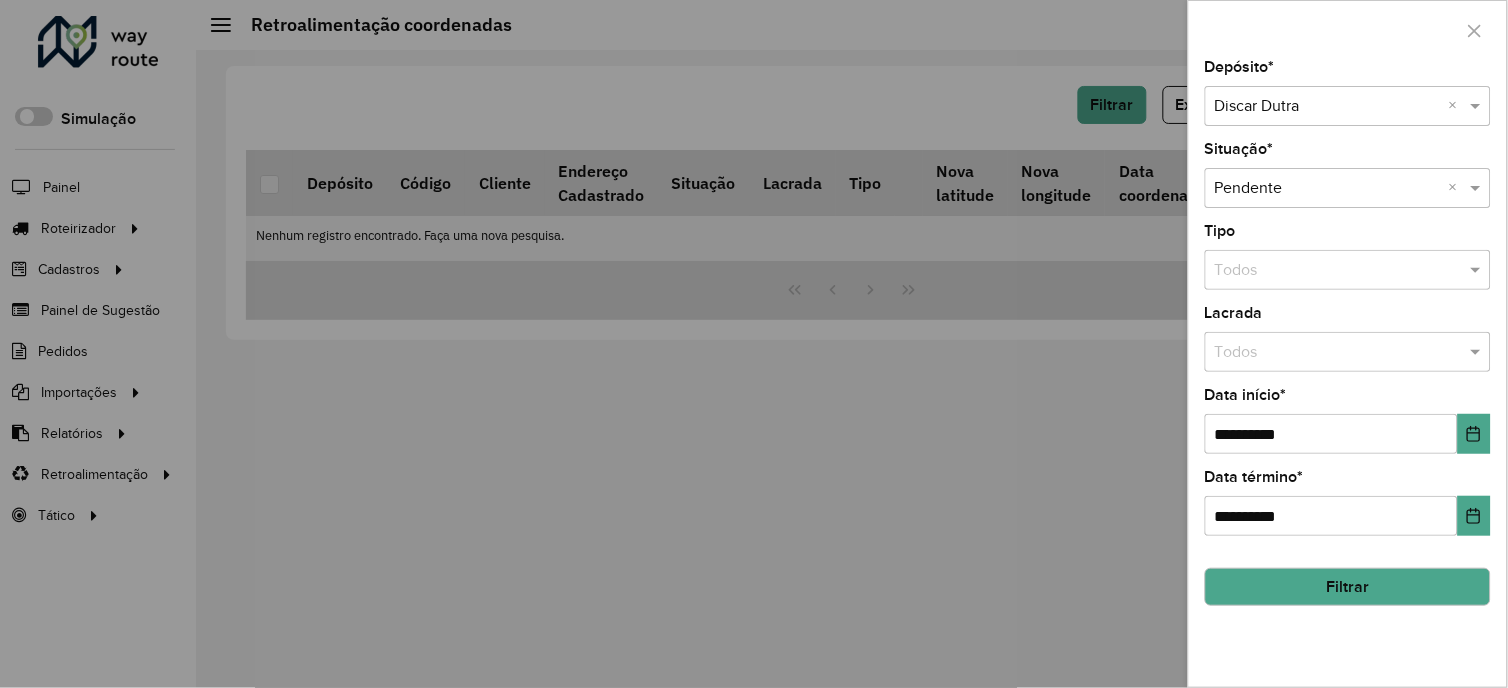 click on "Filtrar" 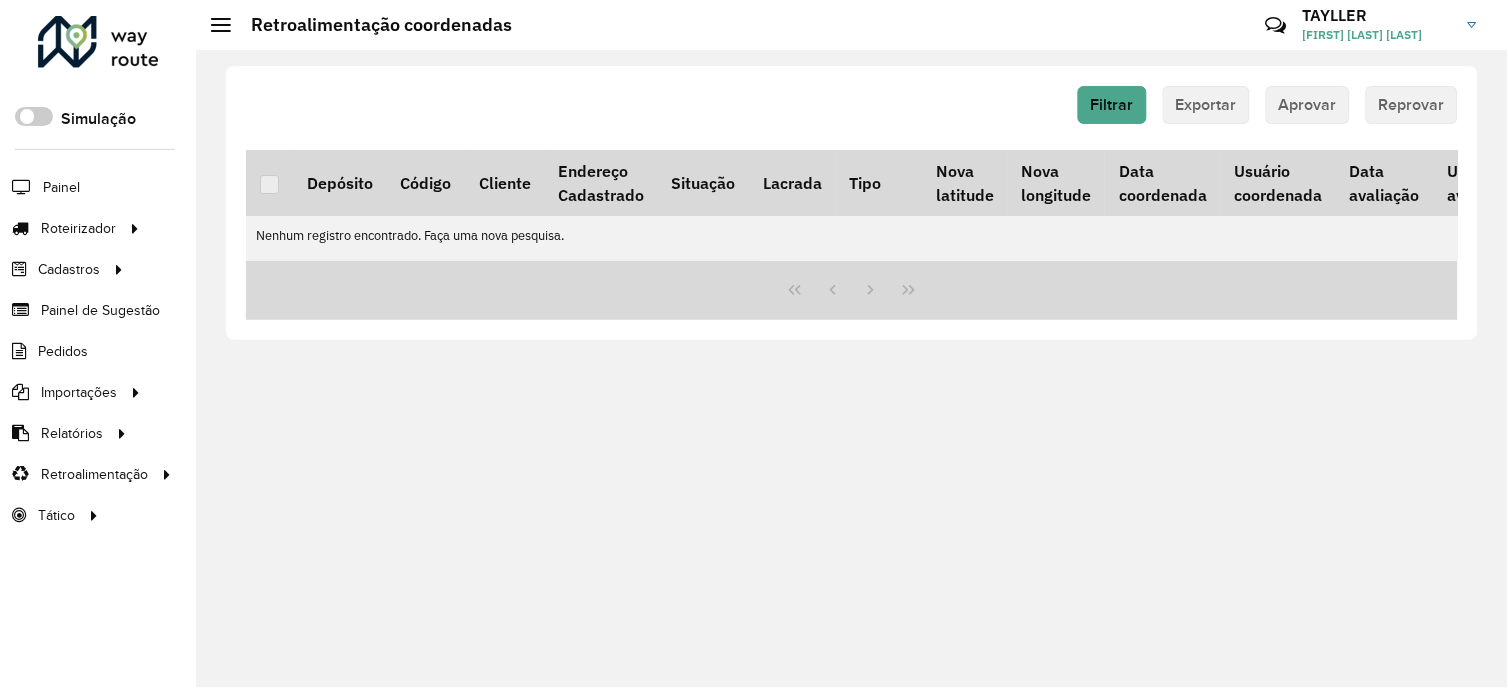click 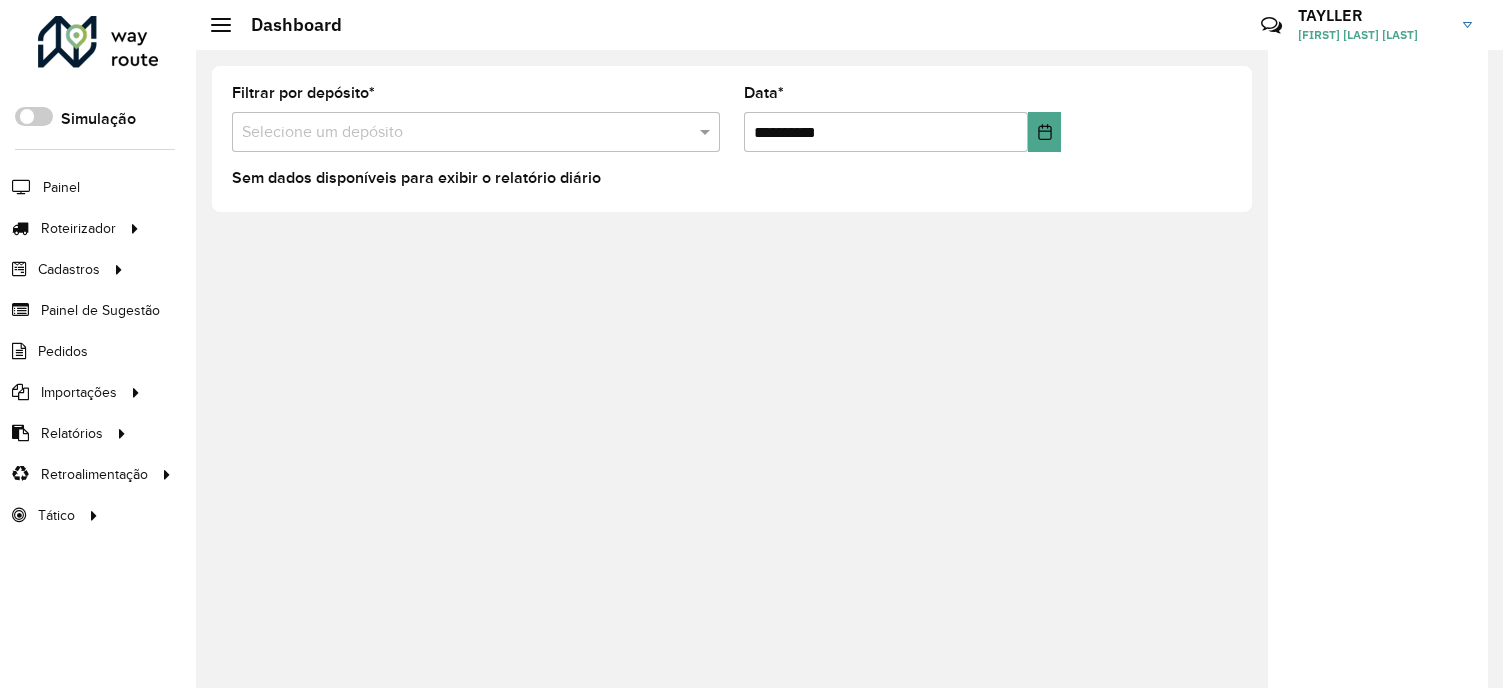 scroll, scrollTop: 0, scrollLeft: 0, axis: both 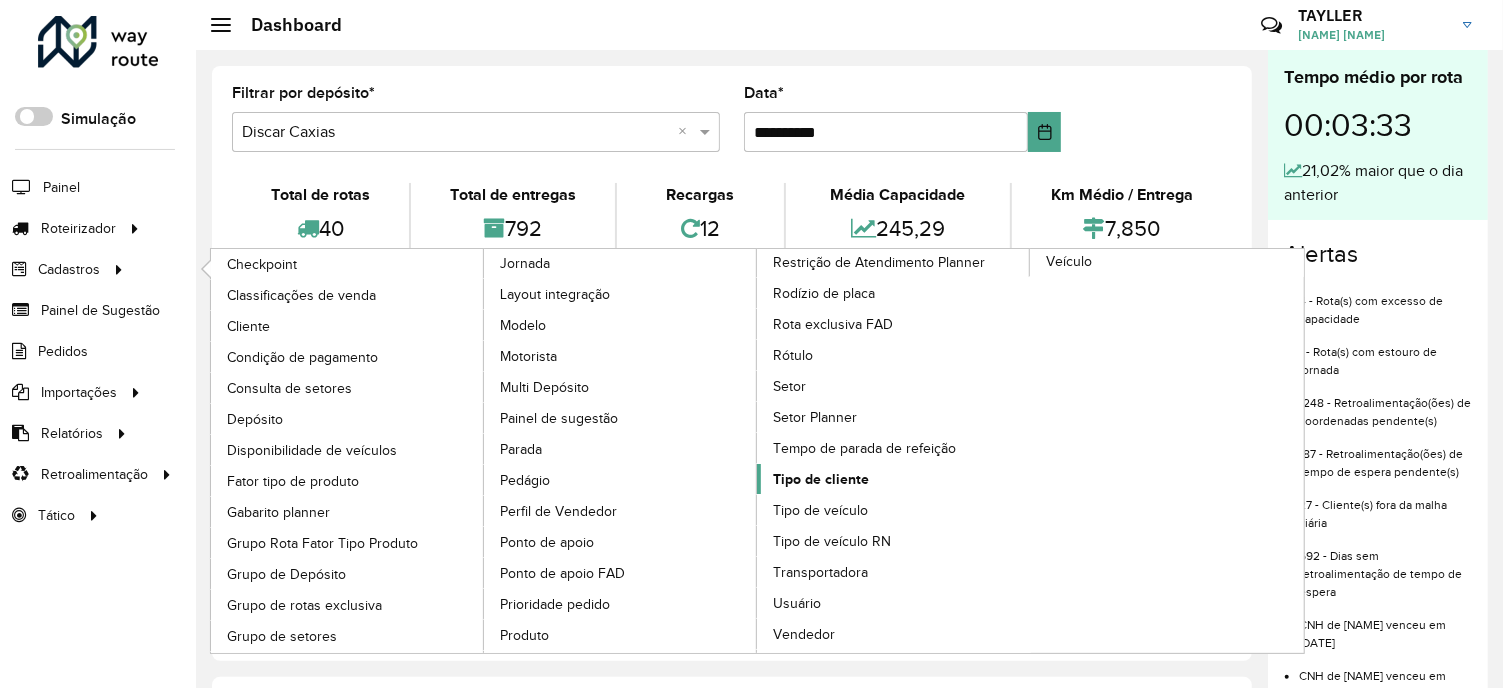 click on "Tipo de cliente" 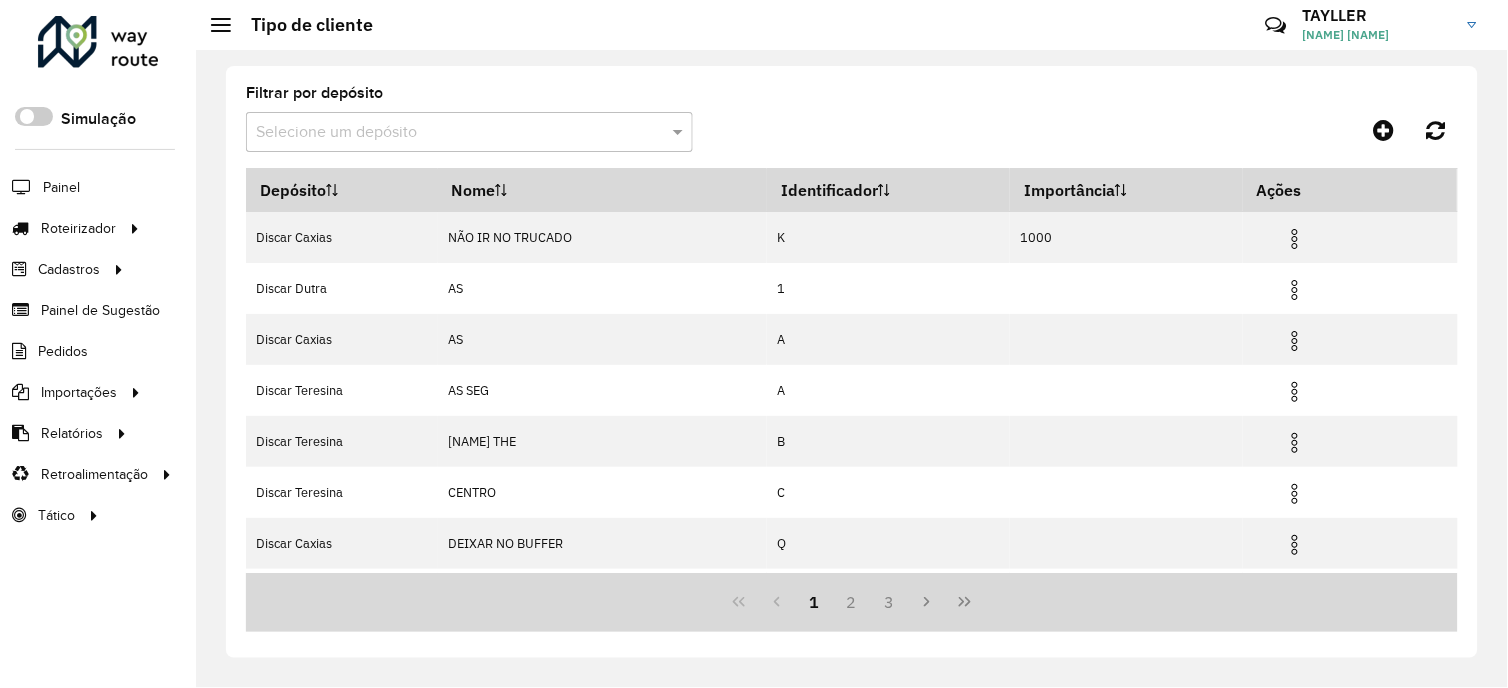 click at bounding box center (449, 133) 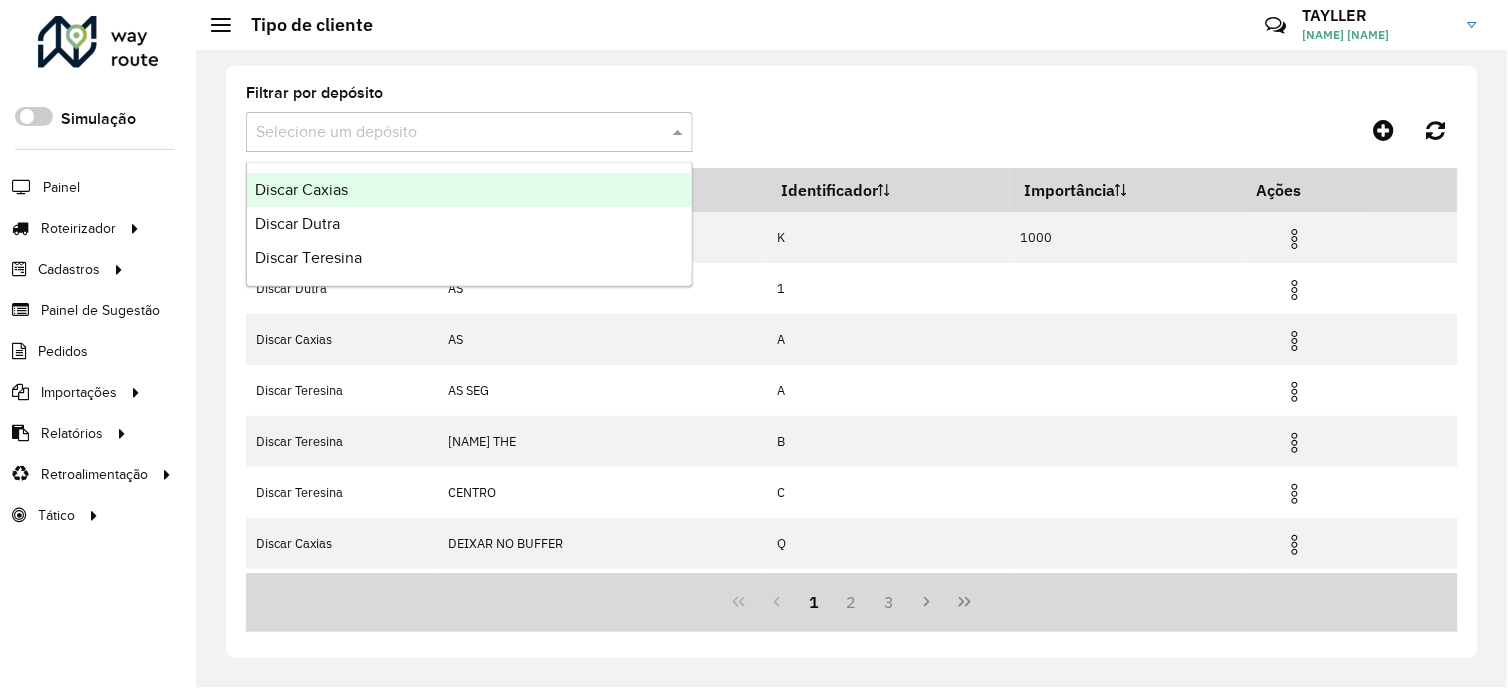 click on "Discar Caxias" at bounding box center [469, 190] 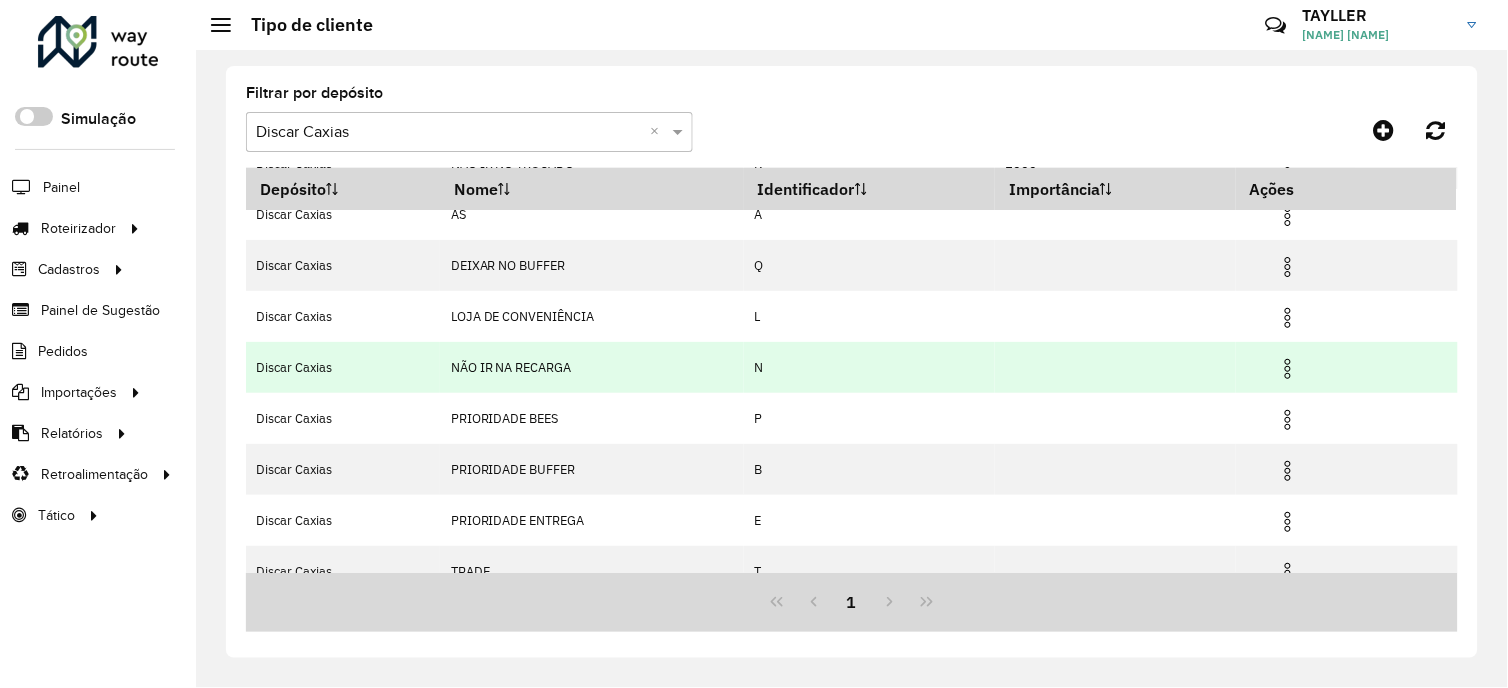 scroll, scrollTop: 111, scrollLeft: 0, axis: vertical 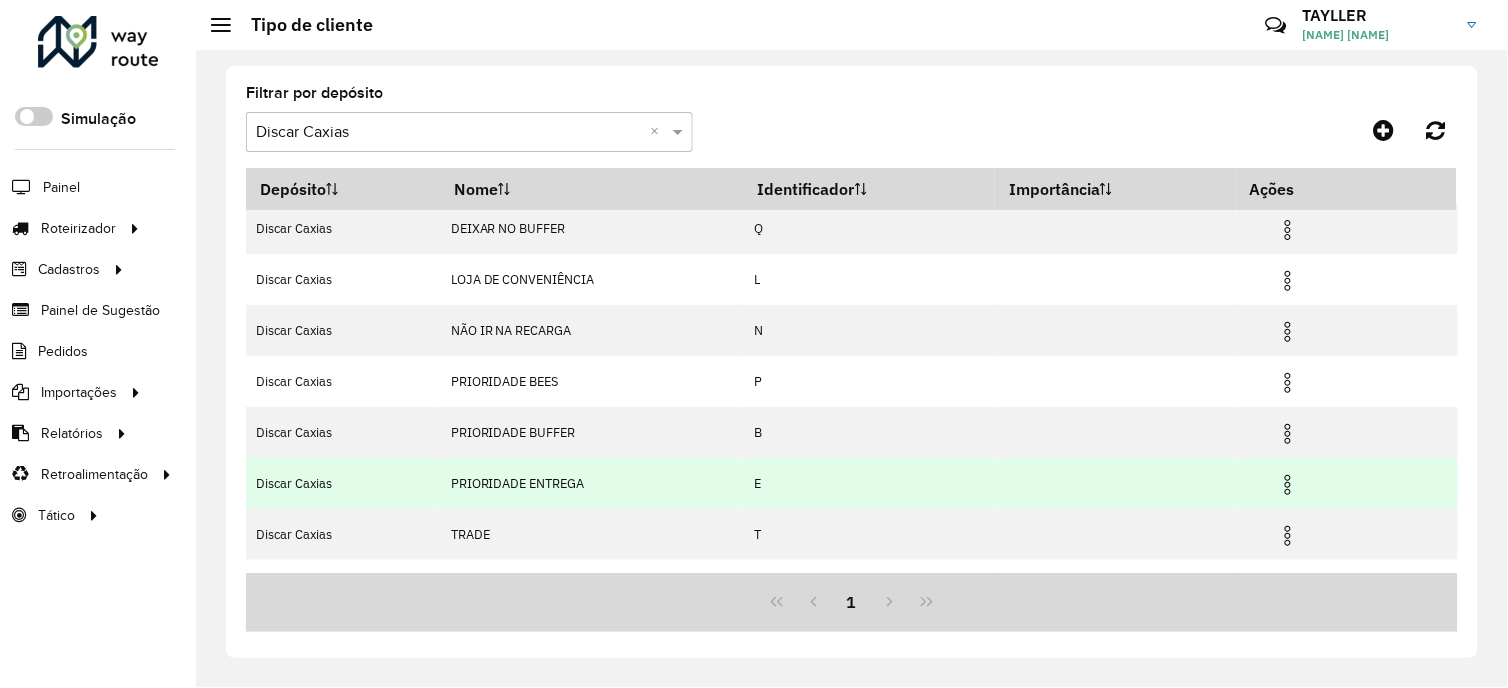 click at bounding box center (1288, 485) 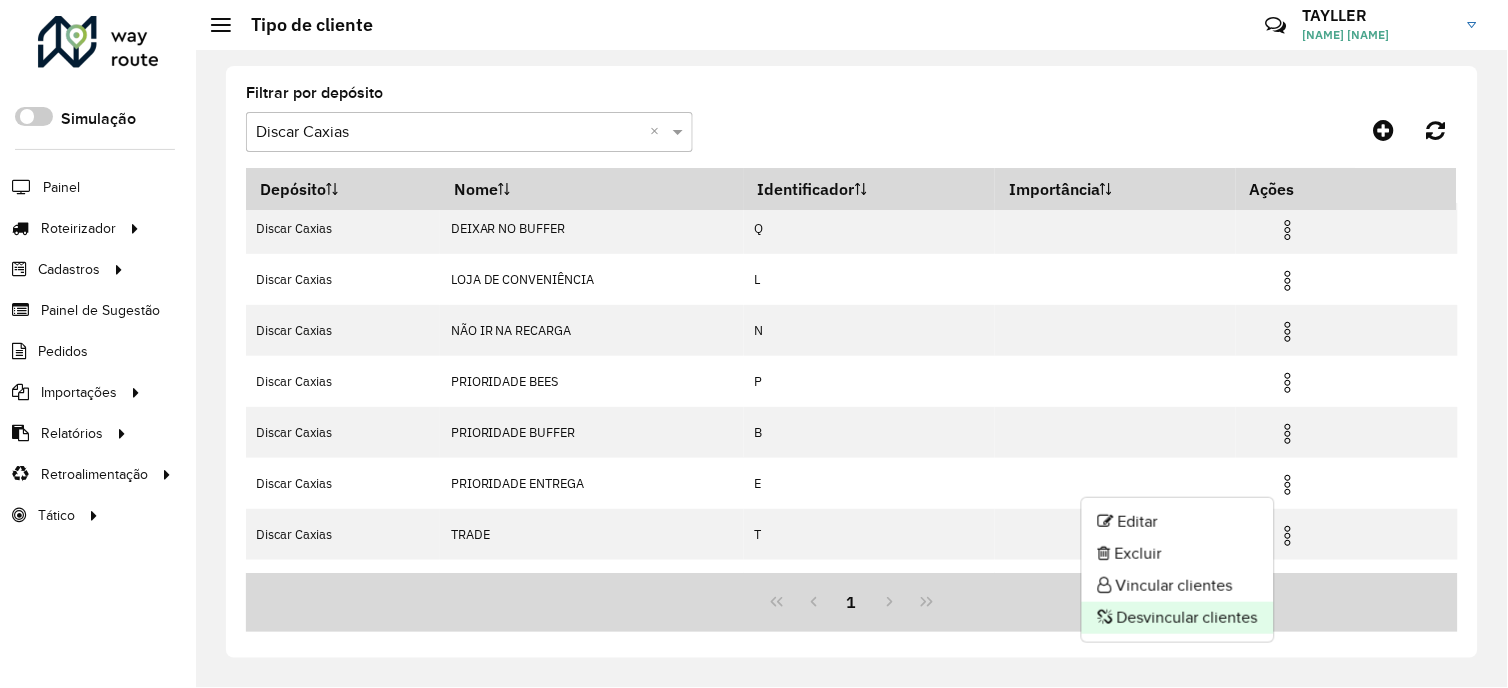click on "Desvincular clientes" 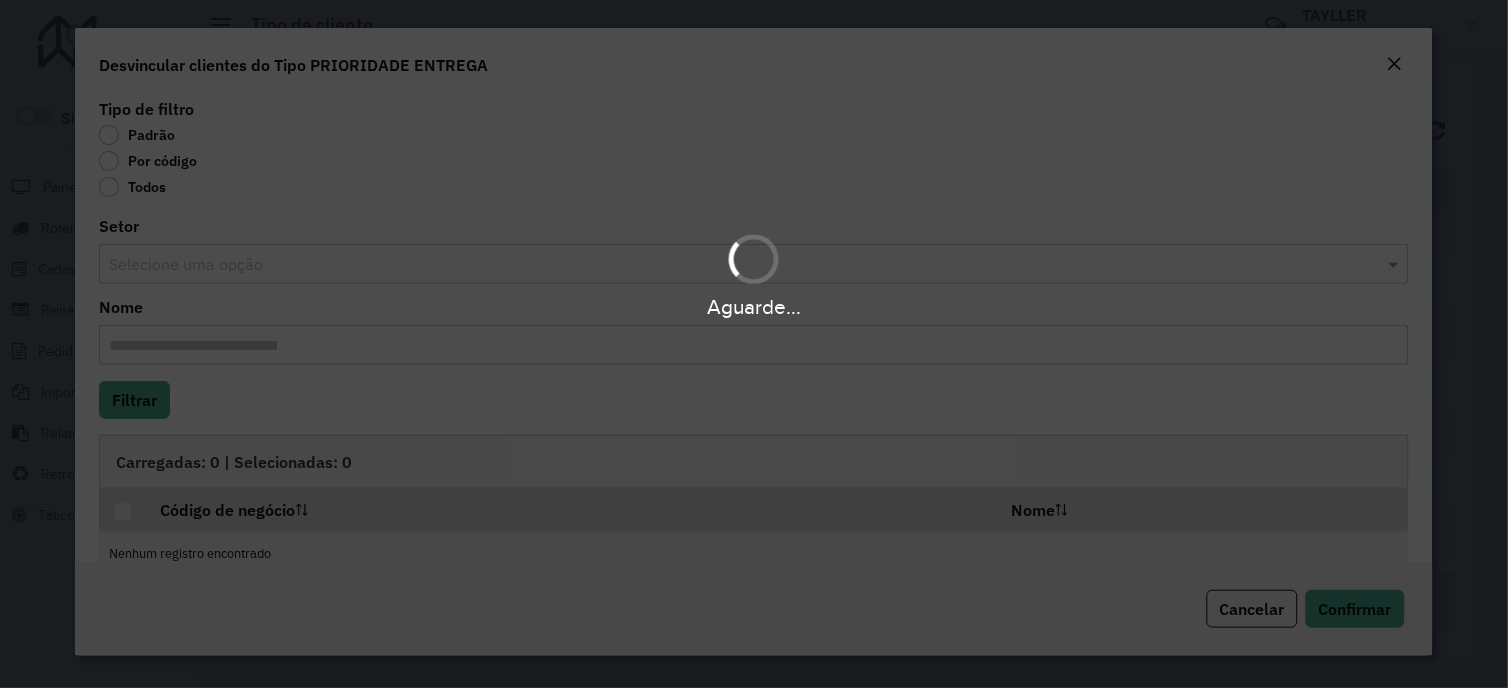 click on "Aguarde..." at bounding box center [754, 344] 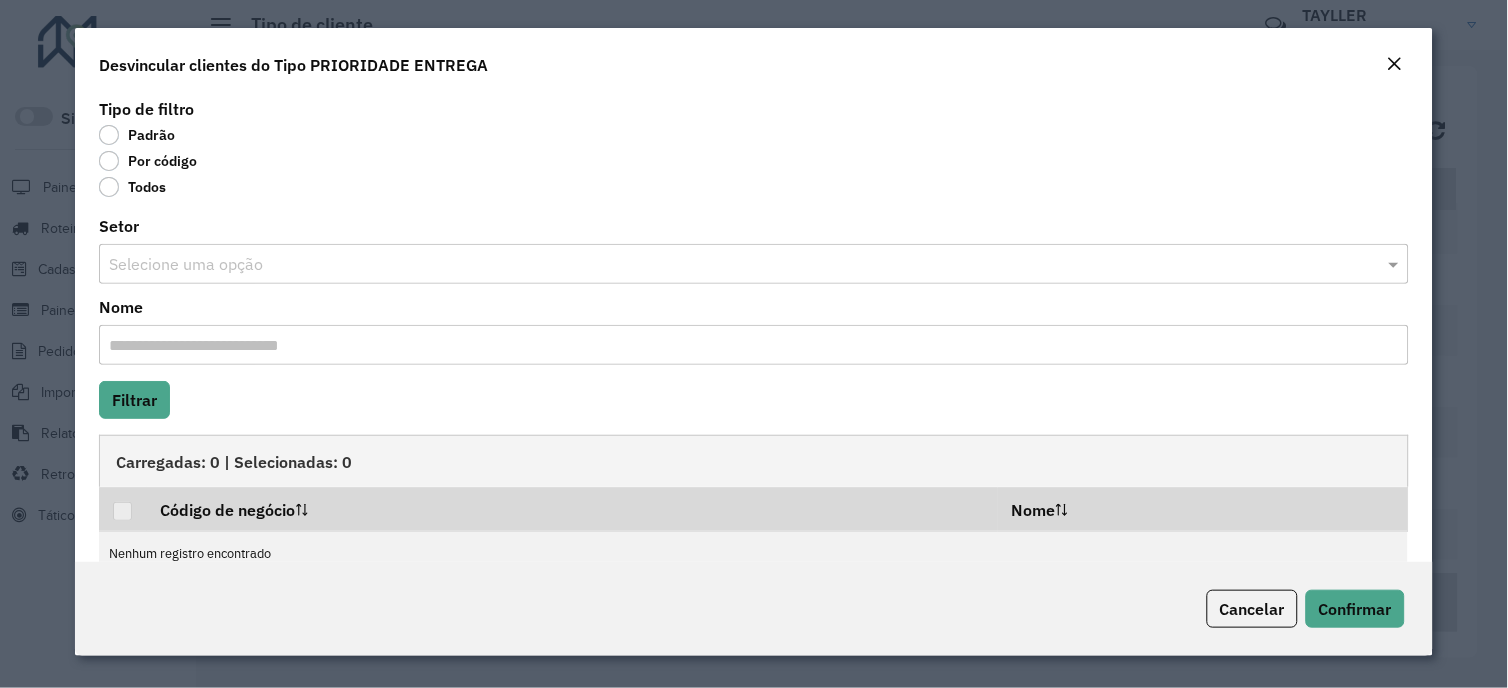 click on "Todos" 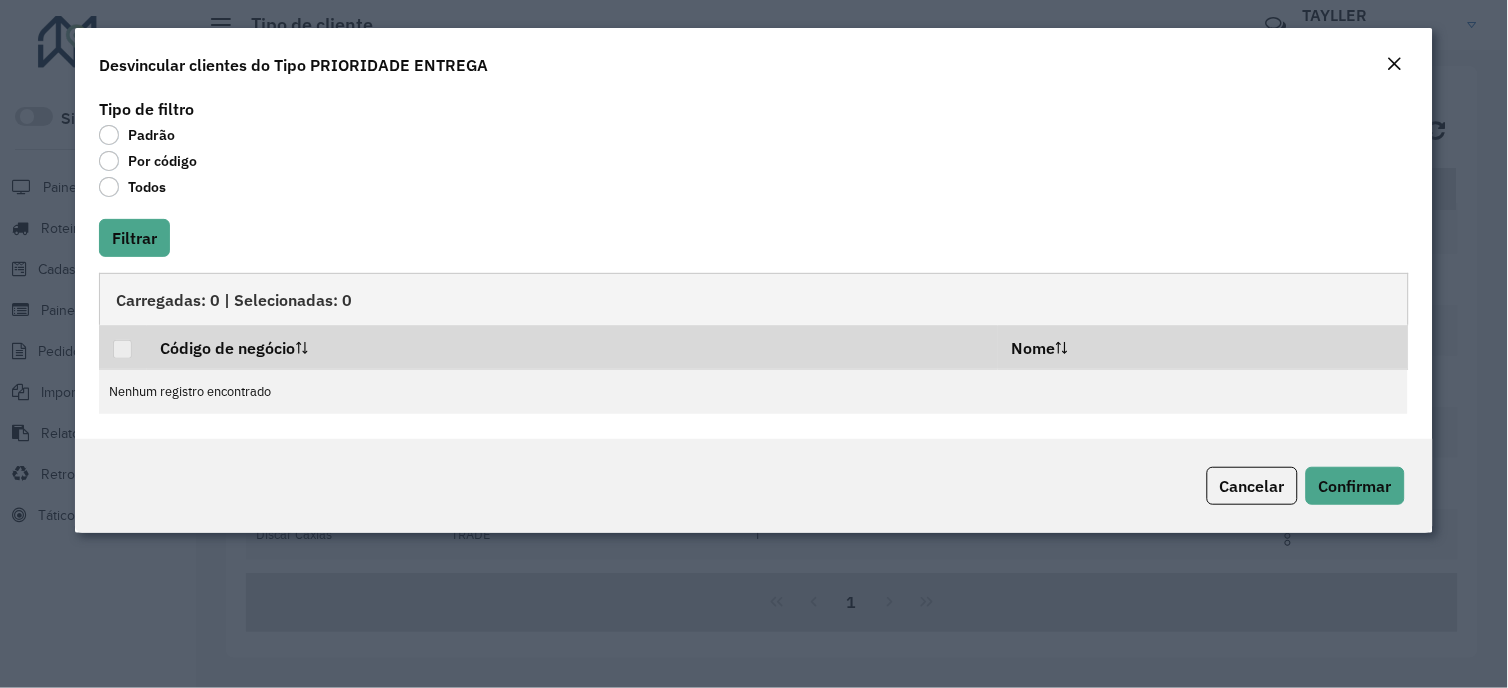 click on "Tipo de filtro   Padrão   Por código   Todos  Filtrar  Carregadas: 0 | Selecionadas: 0   Código de negócio   Nome   Nenhum registro encontrado" 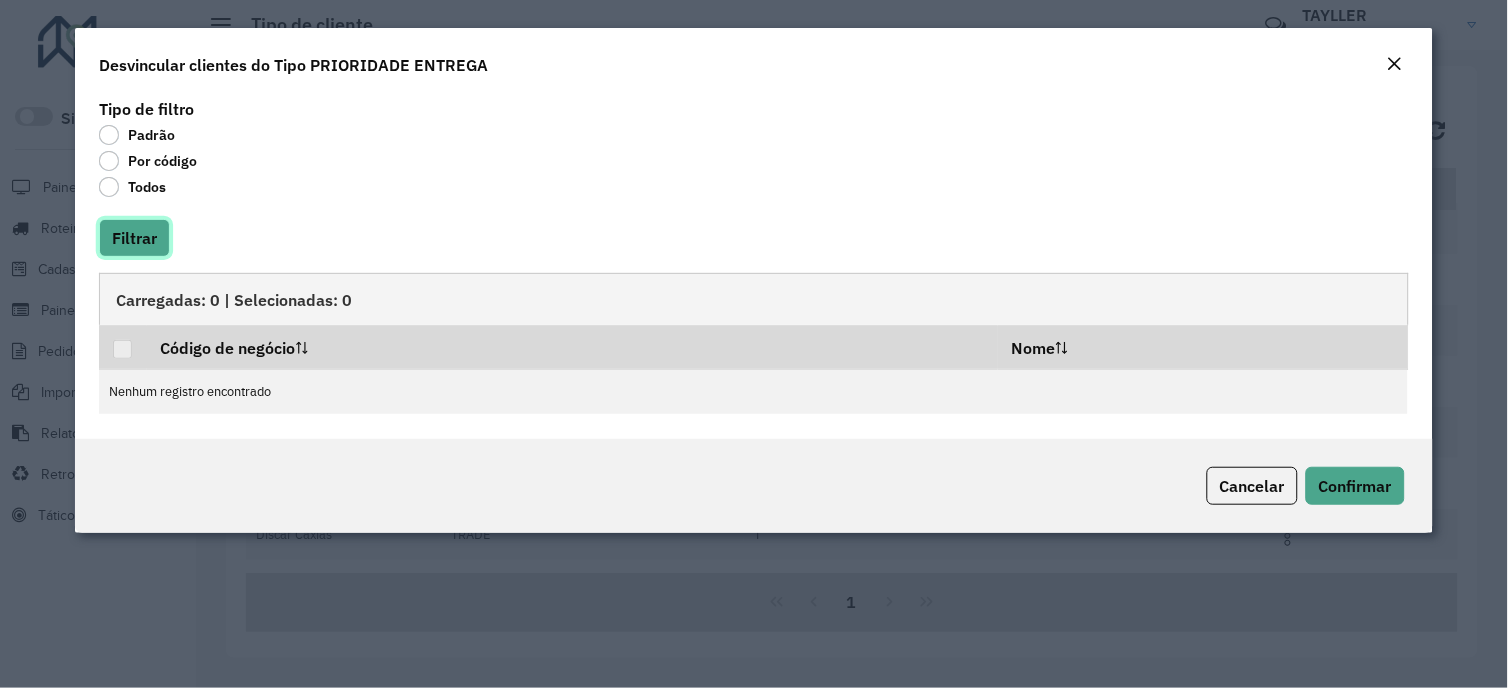 click on "Filtrar" 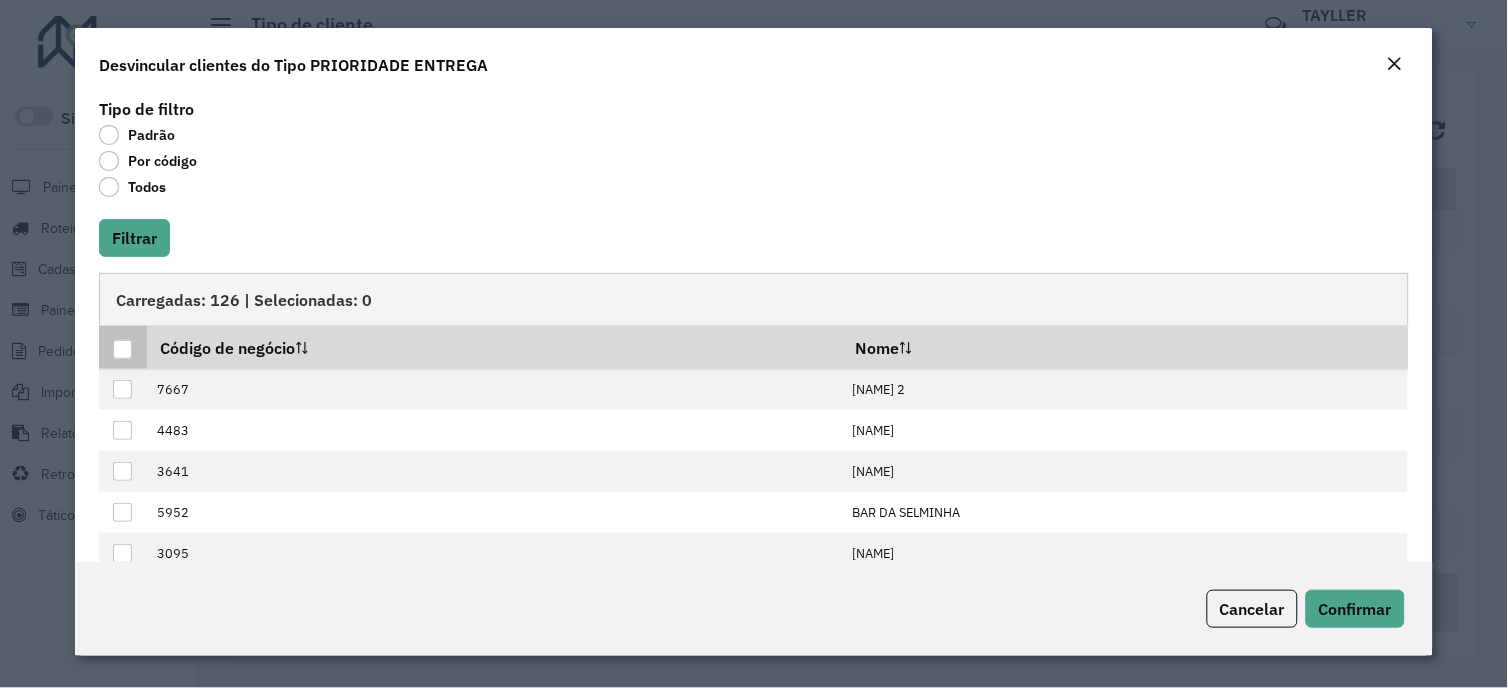 click at bounding box center [122, 349] 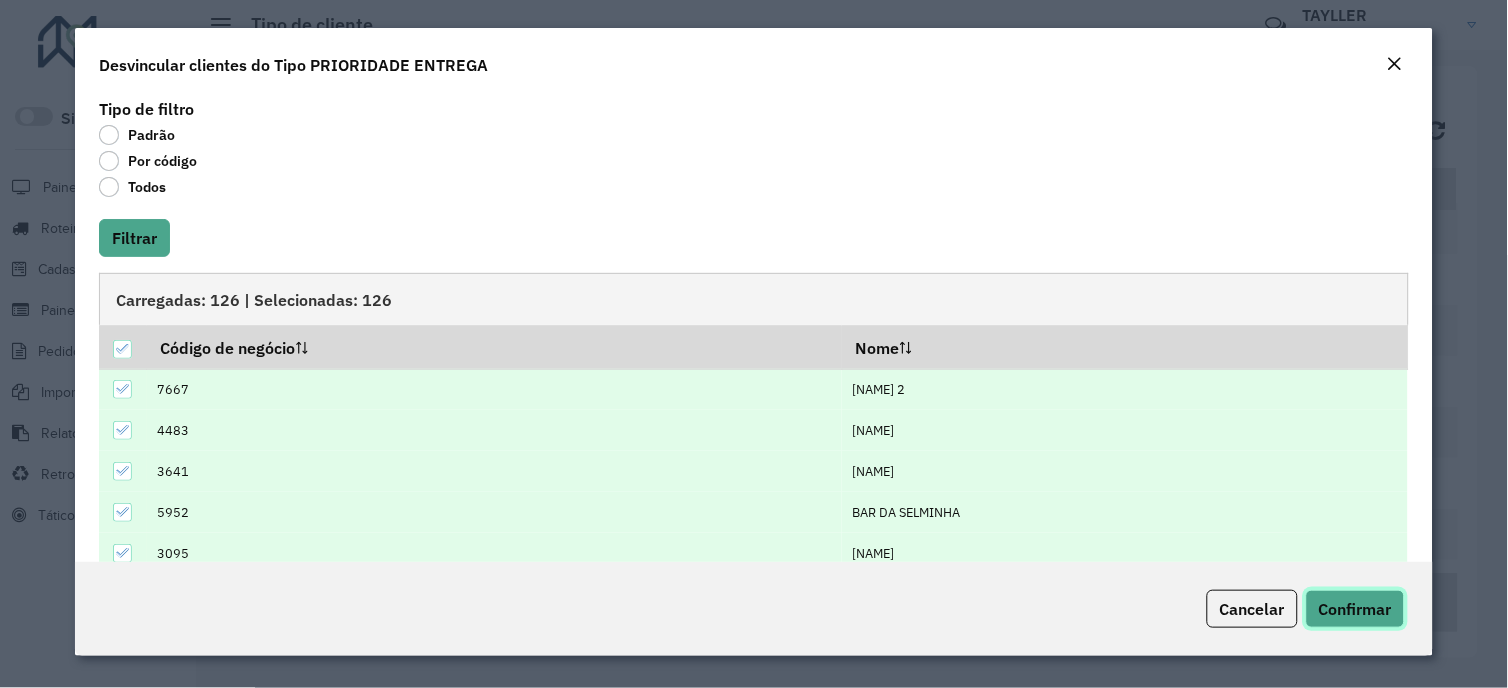 click on "Confirmar" 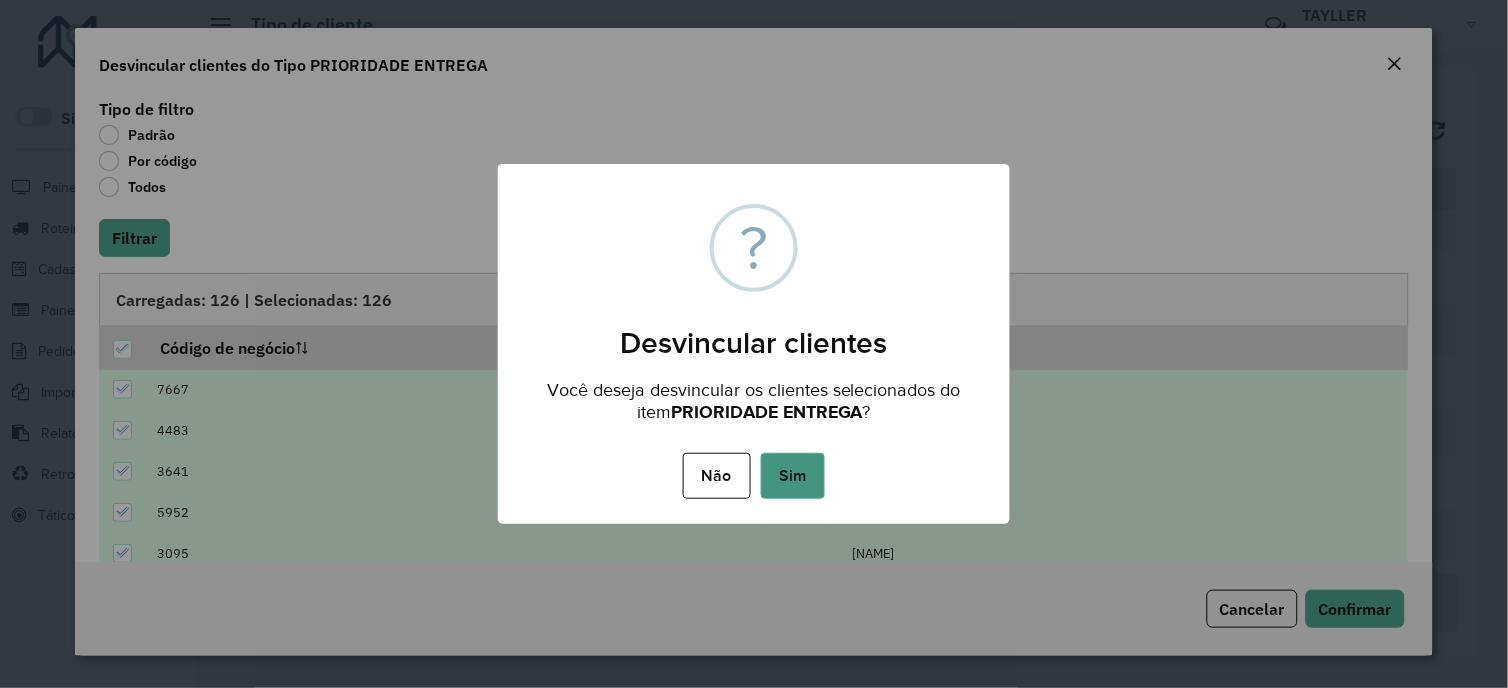 click on "Sim" at bounding box center [793, 476] 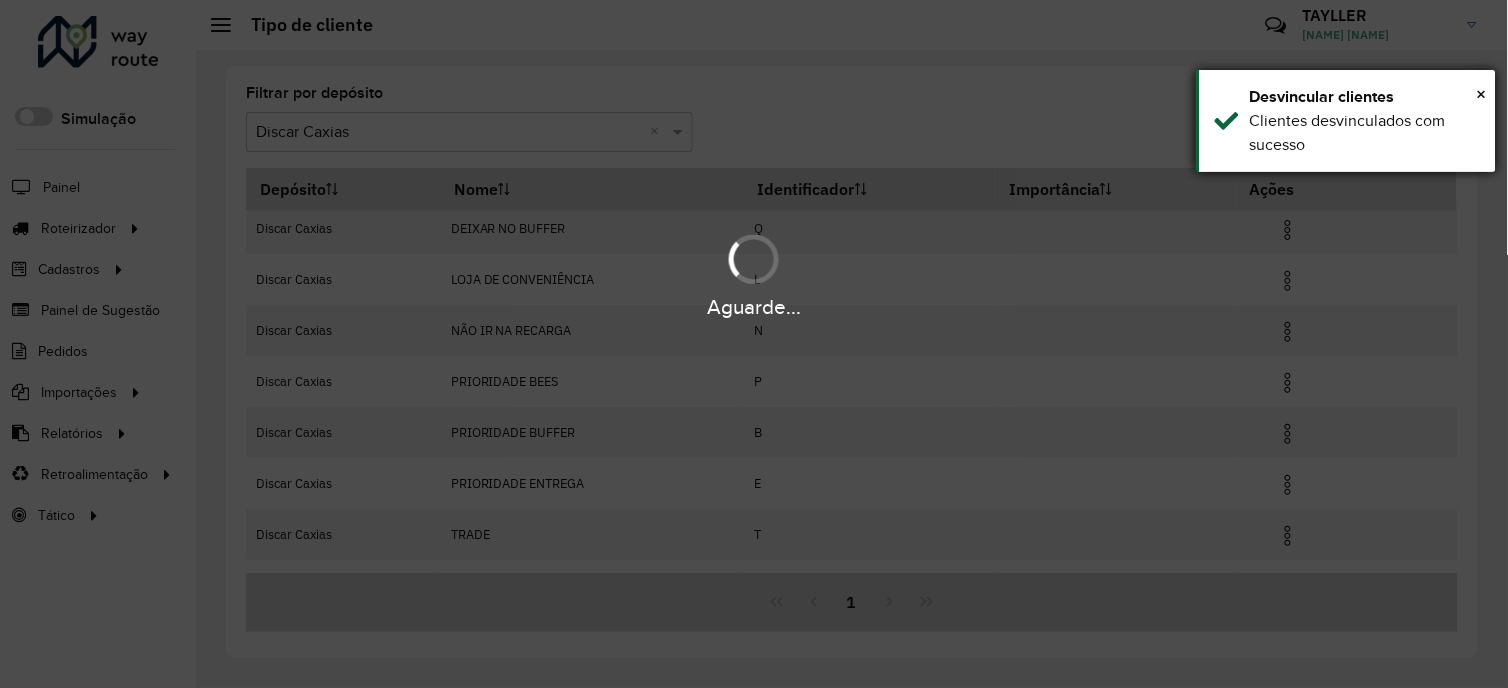 click on "×  Desvincular clientes  Clientes desvinculados com sucesso" at bounding box center [1346, 121] 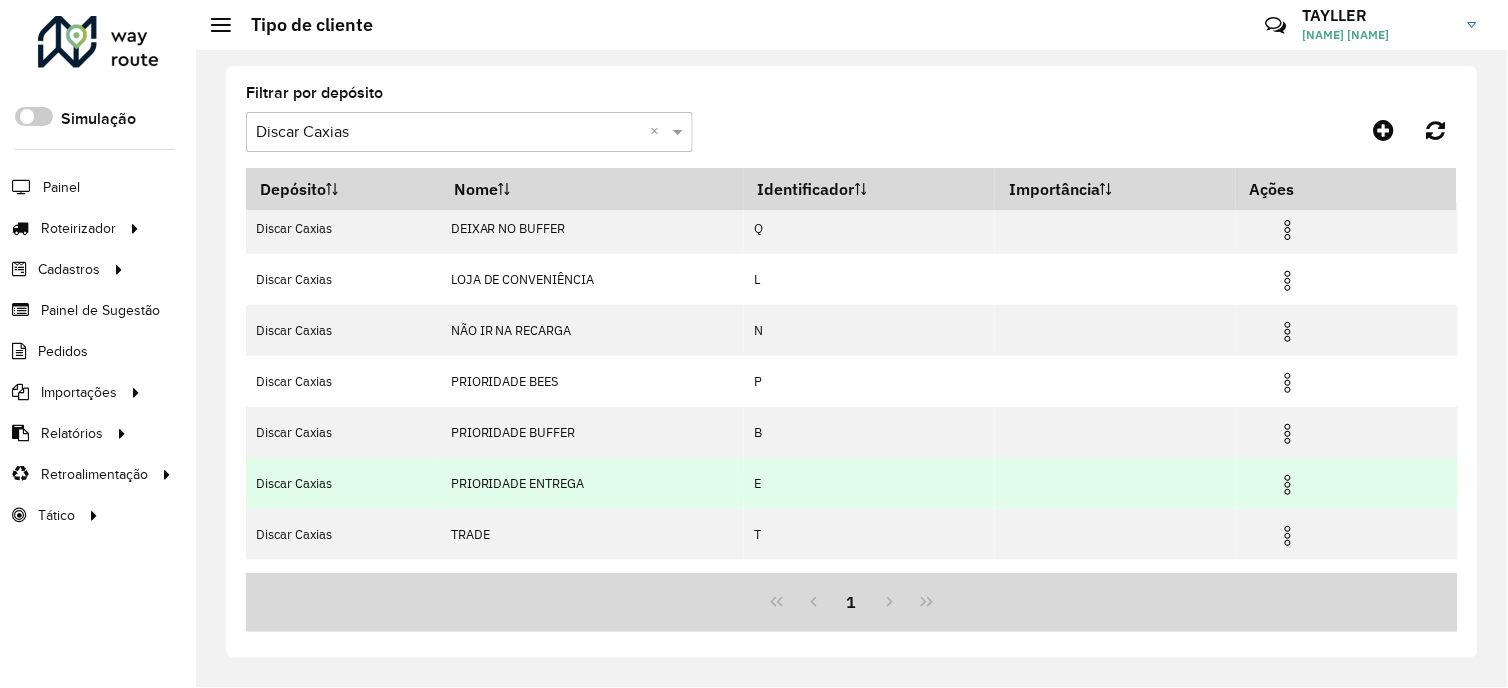 click at bounding box center [1288, 485] 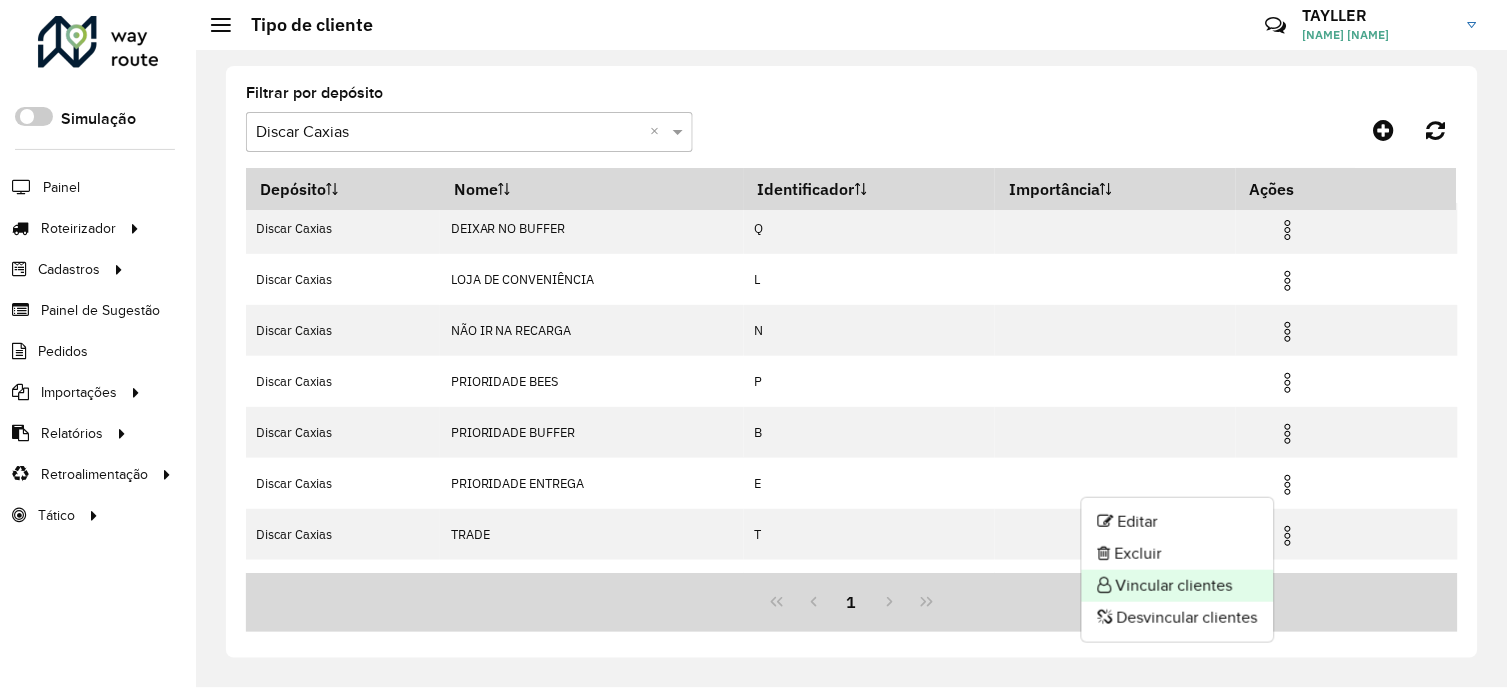 click on "Vincular clientes" 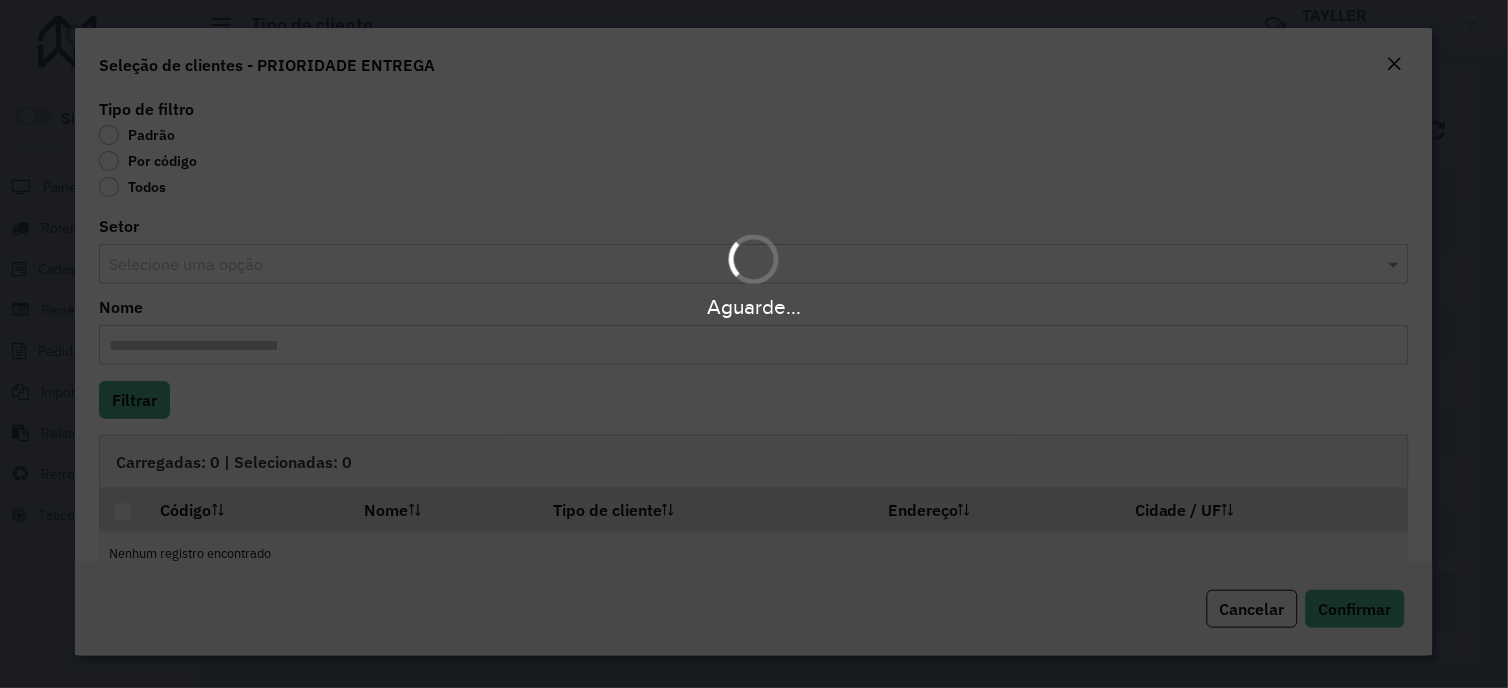 click on "Aguarde..." at bounding box center [754, 344] 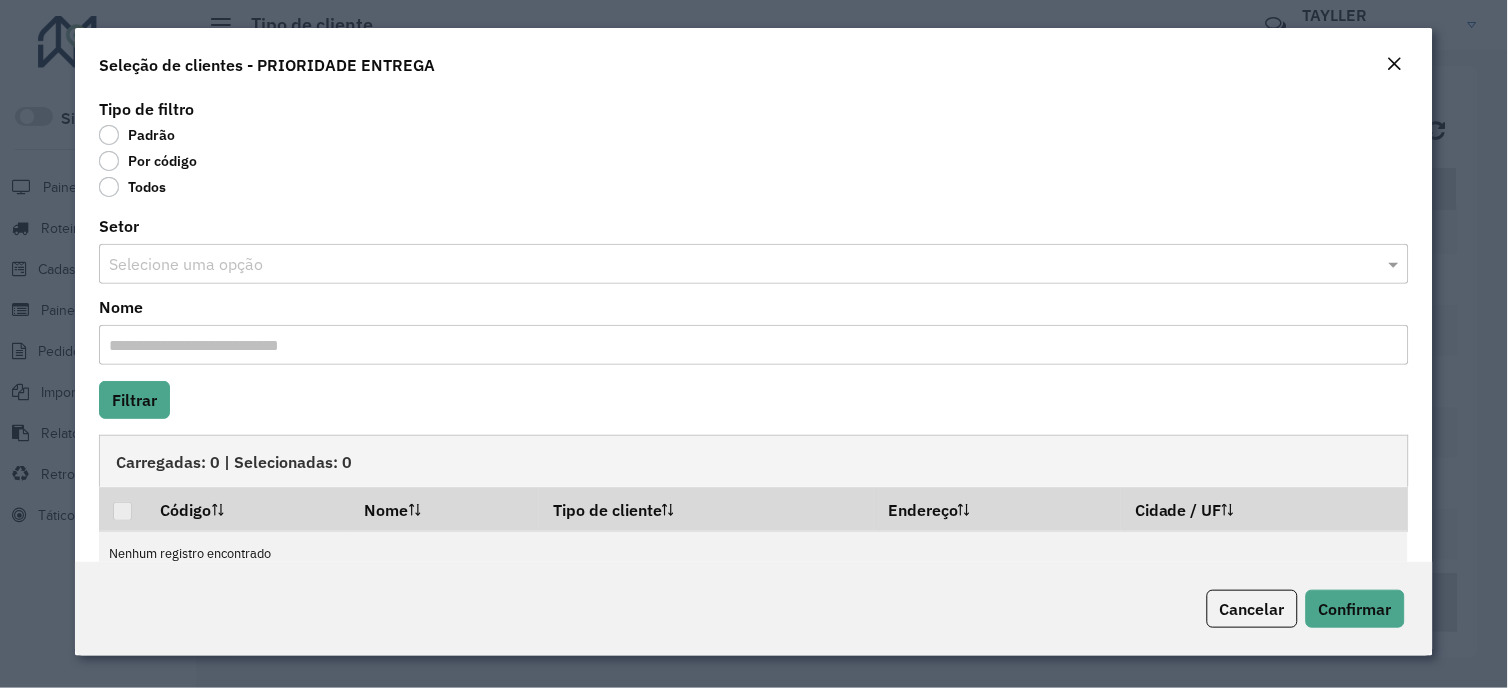 click on "Por código" 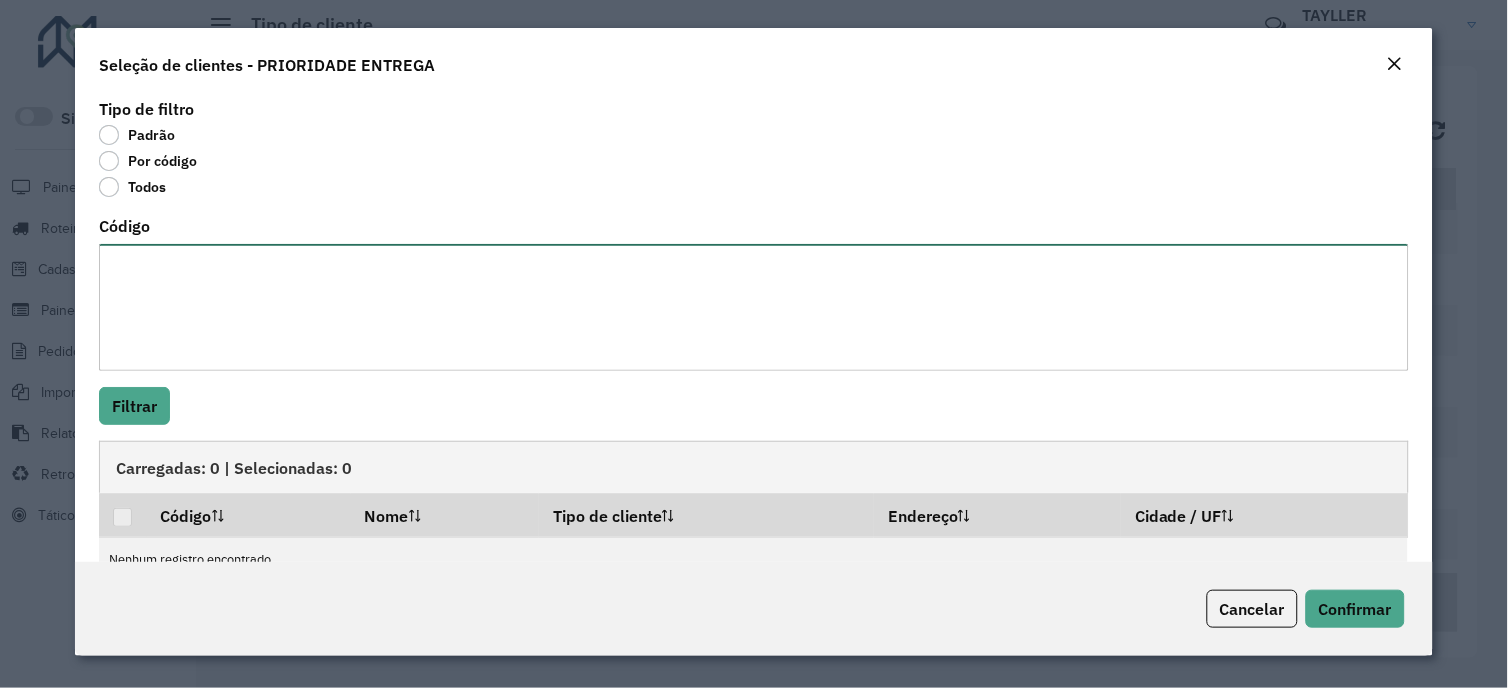 click on "Código" at bounding box center (753, 307) 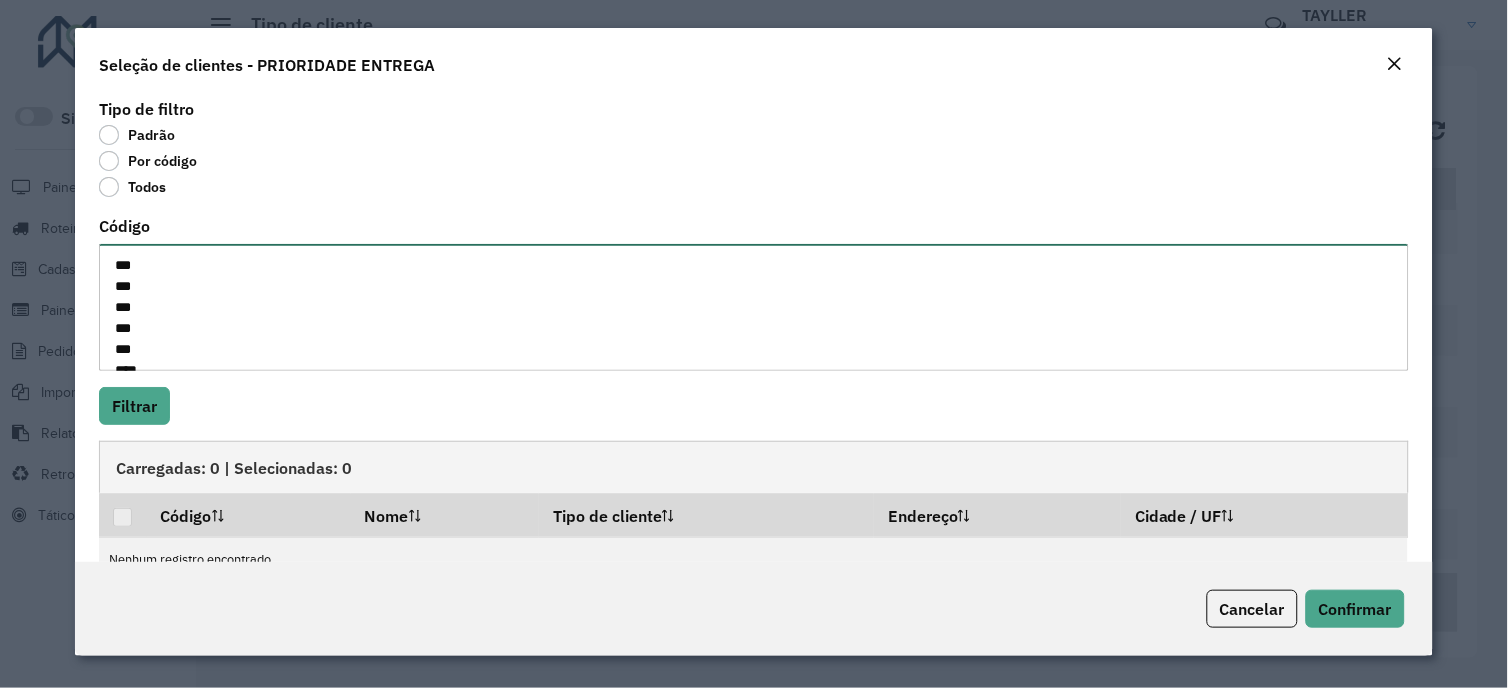scroll, scrollTop: 2947, scrollLeft: 0, axis: vertical 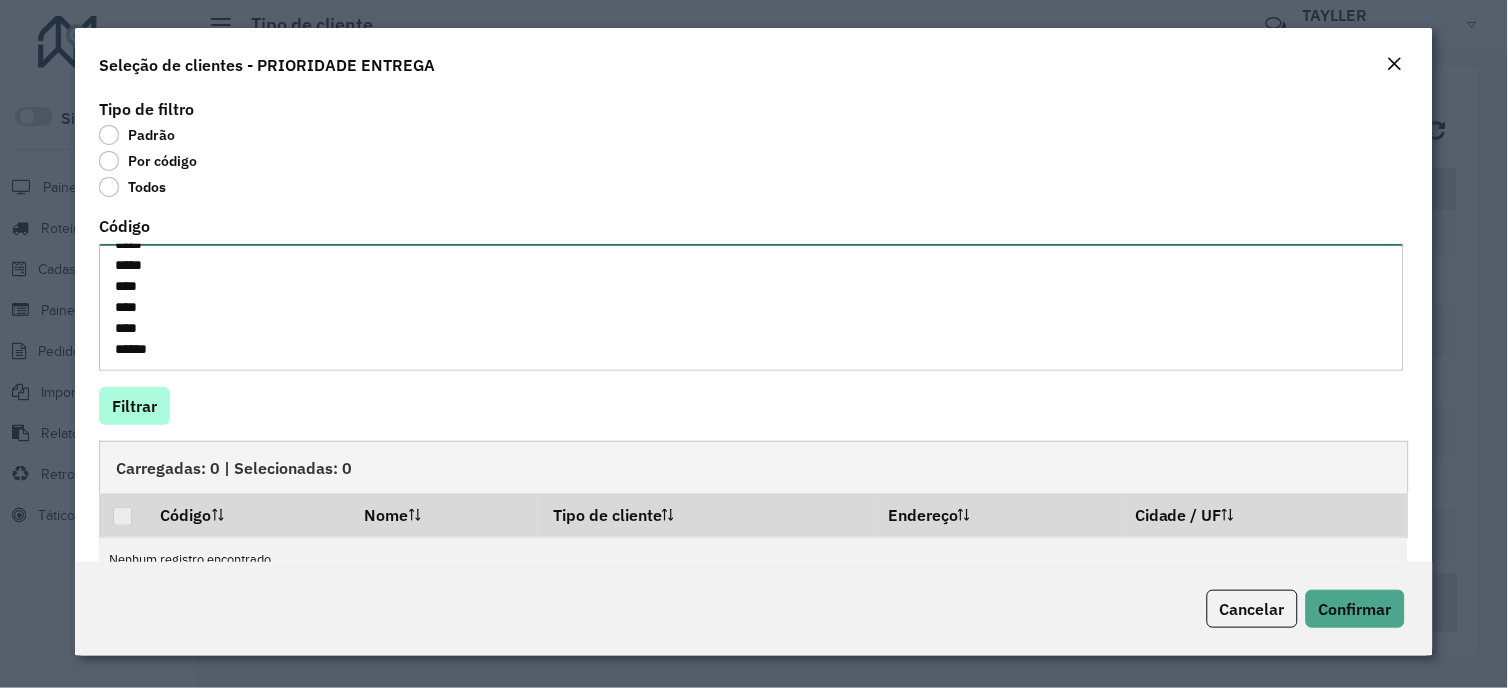 type on "***
***
***
***
***
****
****
****
****
****
****
****
****
****
****
****
****
****
****
****
****
****
****
****
****
****
****
****
****
****
****
****
****
****
****
****
****
****
****
****
****
****
****
****
****
****
*****
*****
*****
*****
*****
*****
*****
*****
*****
*****
*****
*****
****
*****
****
****
*****
*****
****
****
*****
****
****
****
**
****
*****
*****
*****
*****
*****
***
****
*****
****
*****
******
*****
****
****
****
*****
****
*****
*****
*****
*****
****
*****
****
****
*****
****
****
****
****
*****
****
****
****
****
****
****
****
****
****
****
****
*****
****
****
****
****
****
****
*****
****
****
****
****
****
****
*****
****
****
****
*****
*****
****
****
****
****
****
*****
*****
****
****
****
*****" 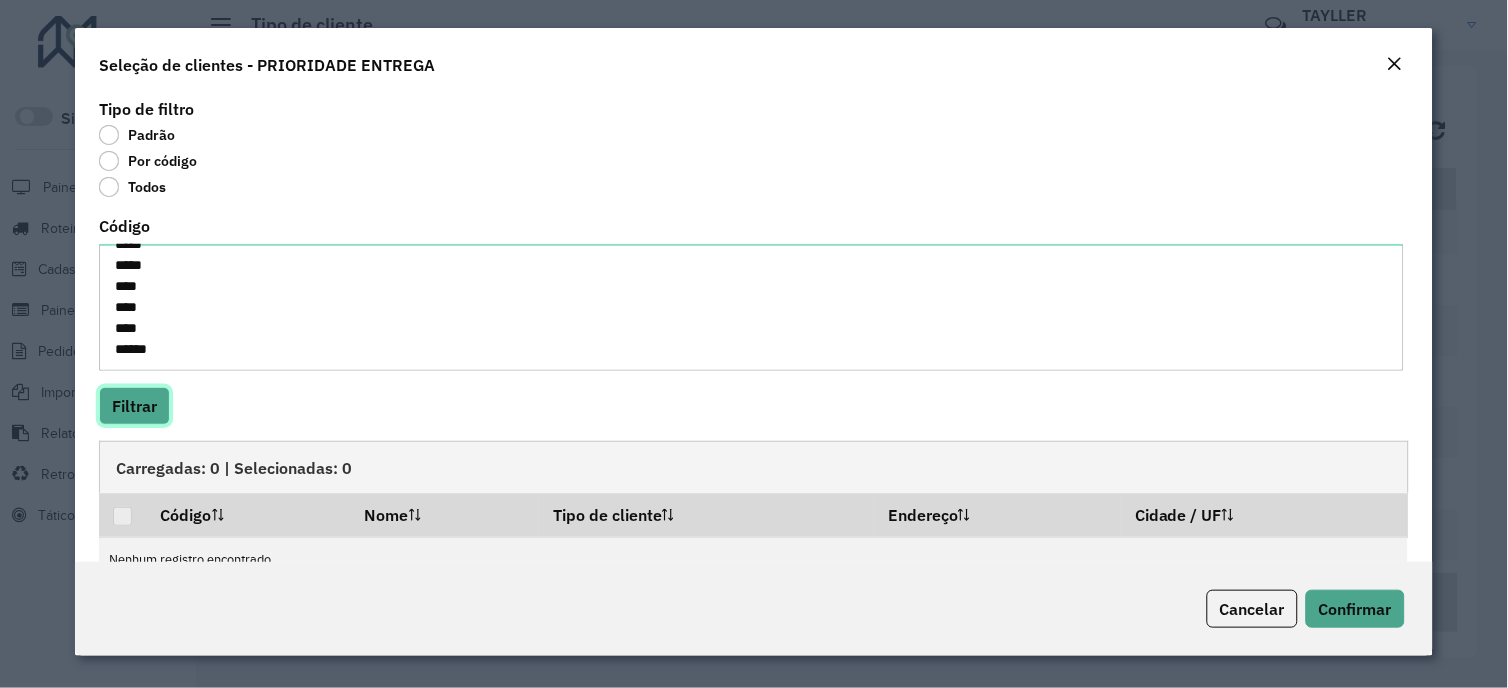 click on "Filtrar" 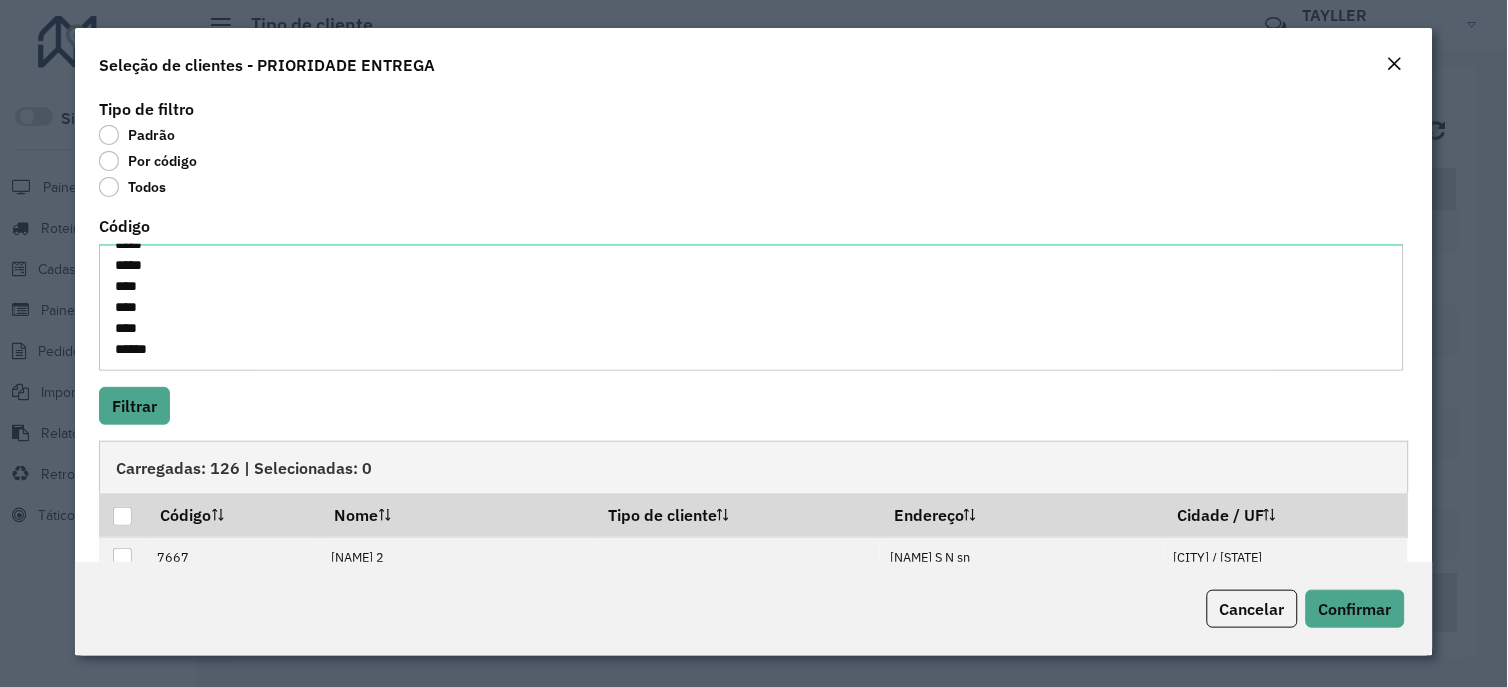 click at bounding box center (122, 516) 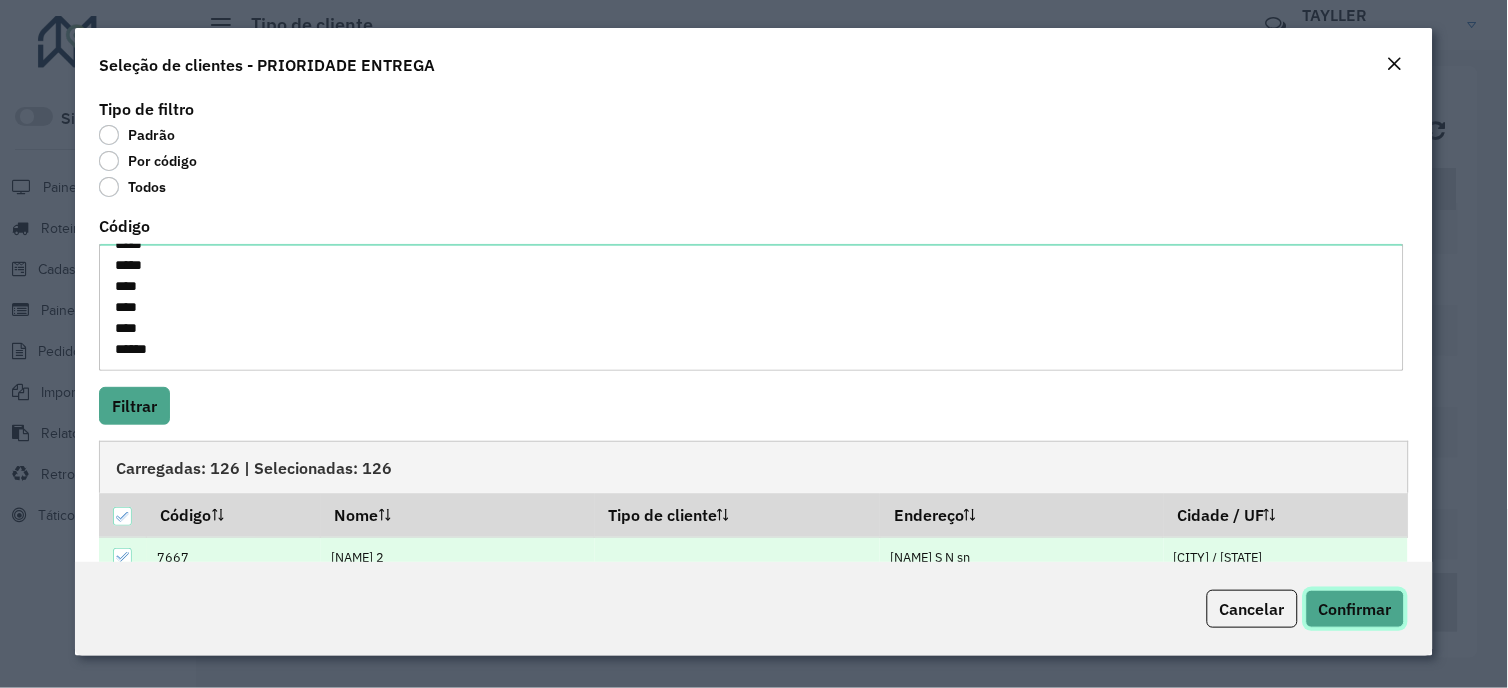 click on "Confirmar" 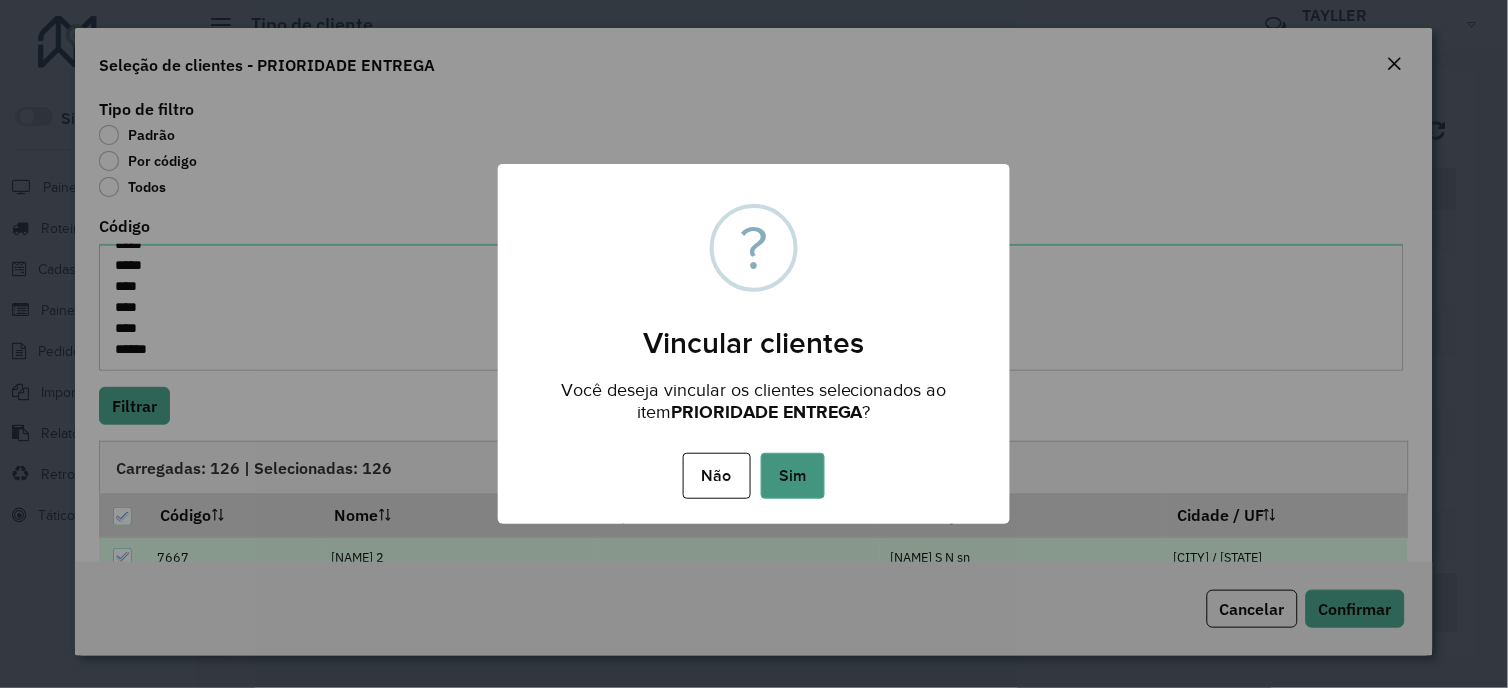 click on "Sim" at bounding box center [793, 476] 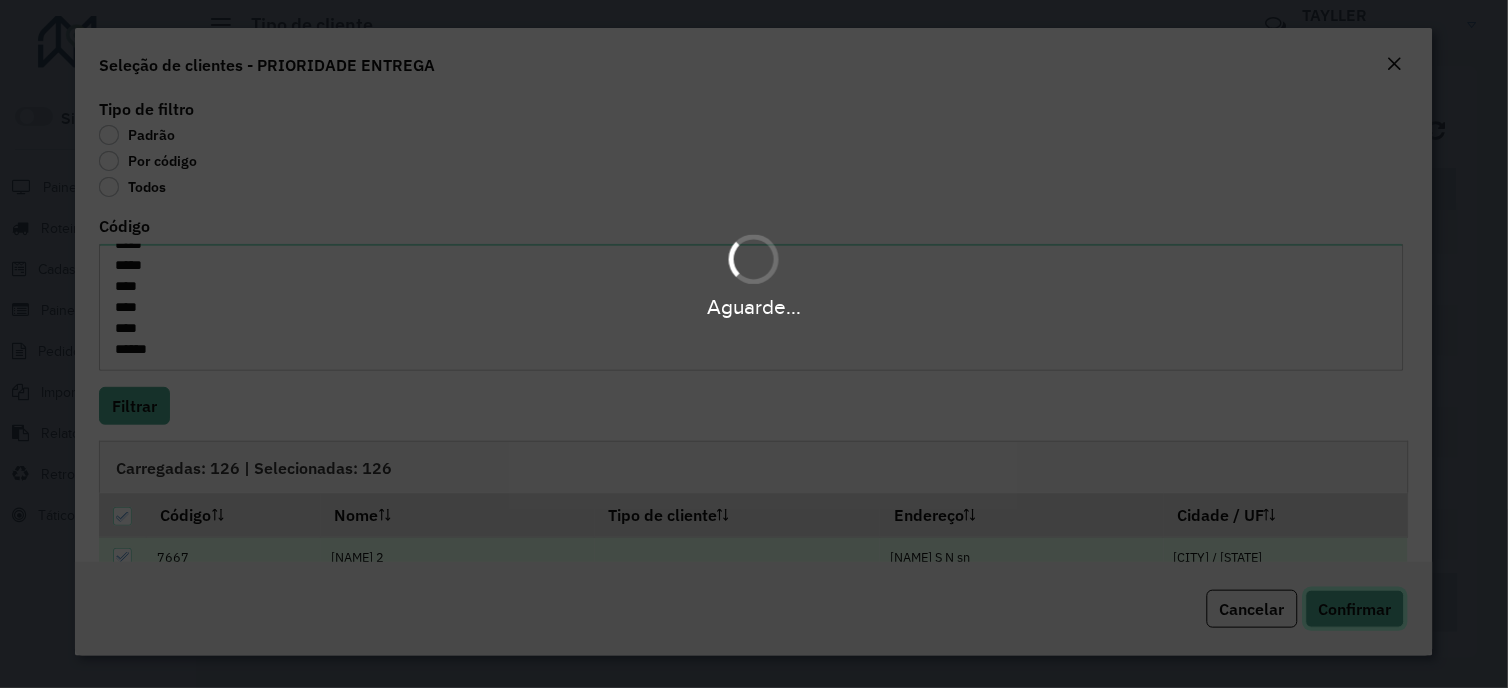 type 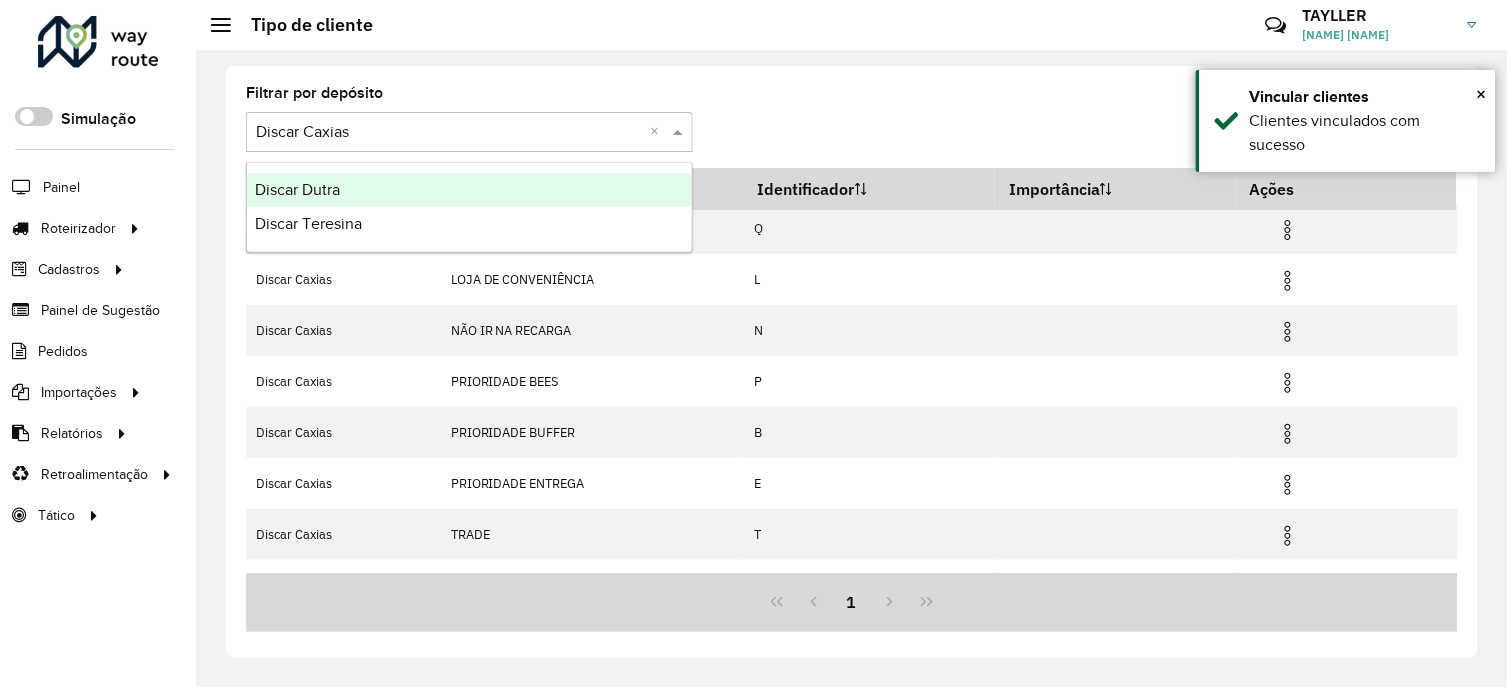 click at bounding box center [449, 133] 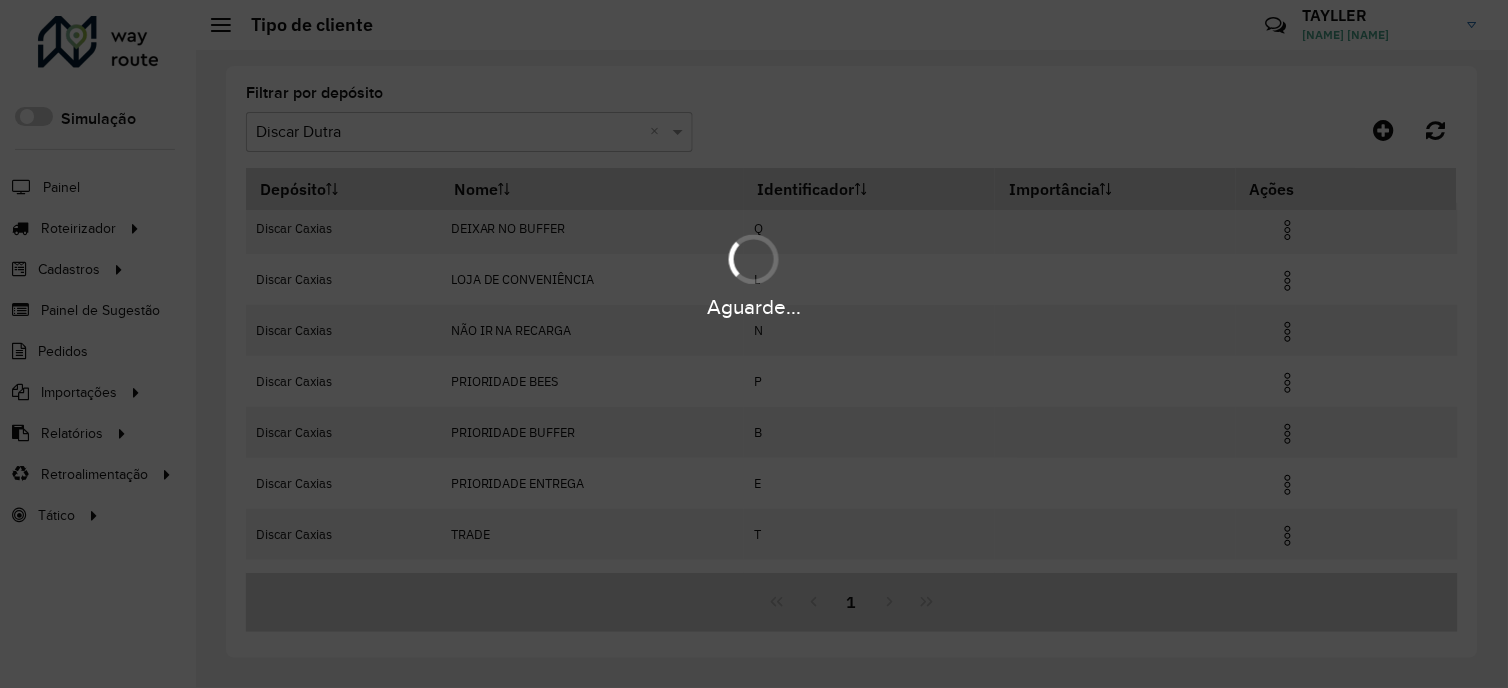 scroll, scrollTop: 98, scrollLeft: 0, axis: vertical 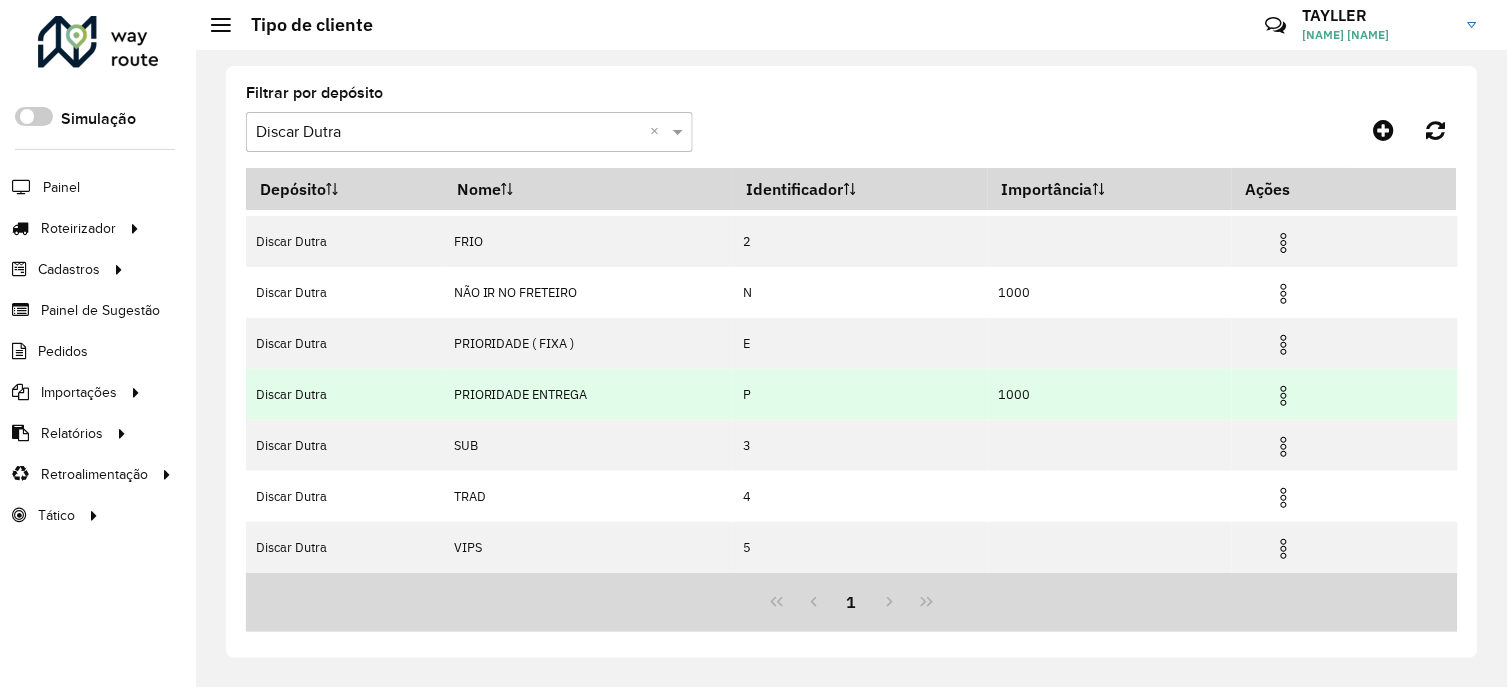 click at bounding box center [1284, 396] 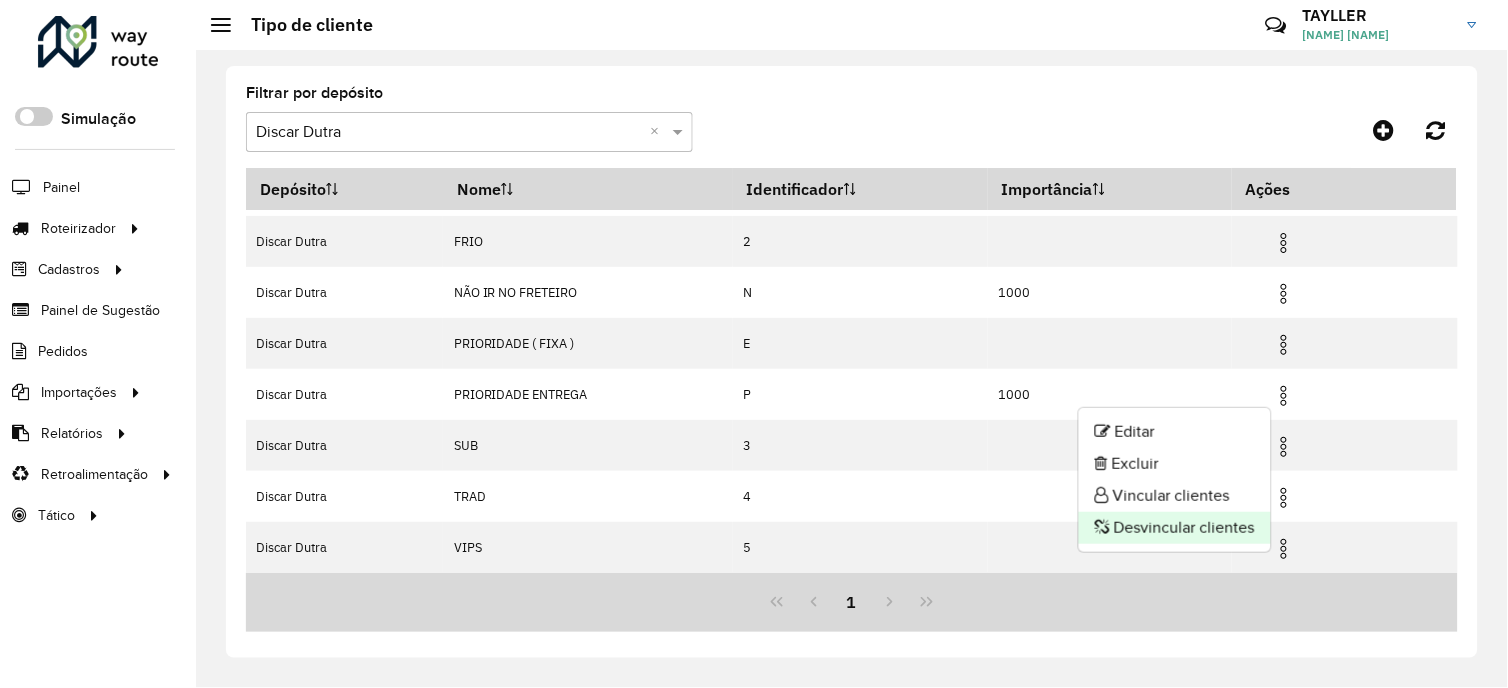click on "Desvincular clientes" 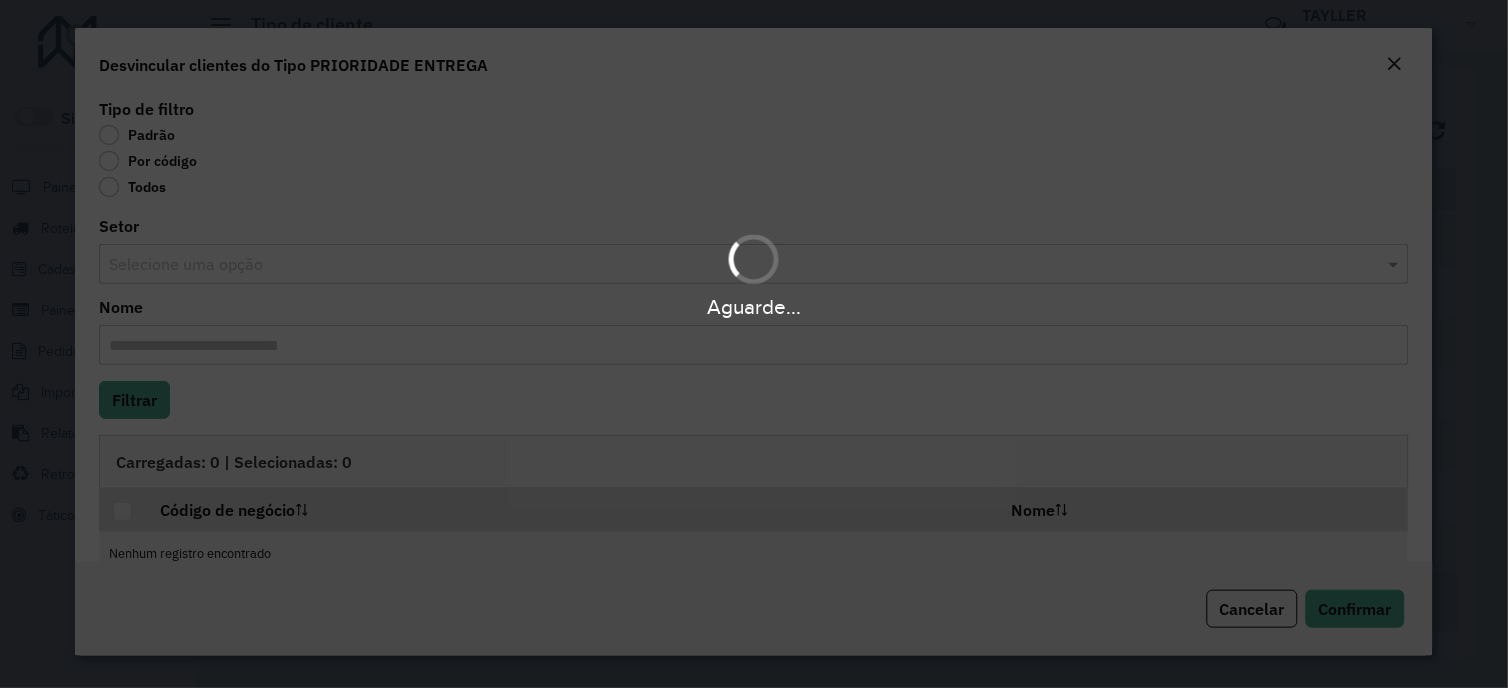 click on "Aguarde..." at bounding box center (754, 344) 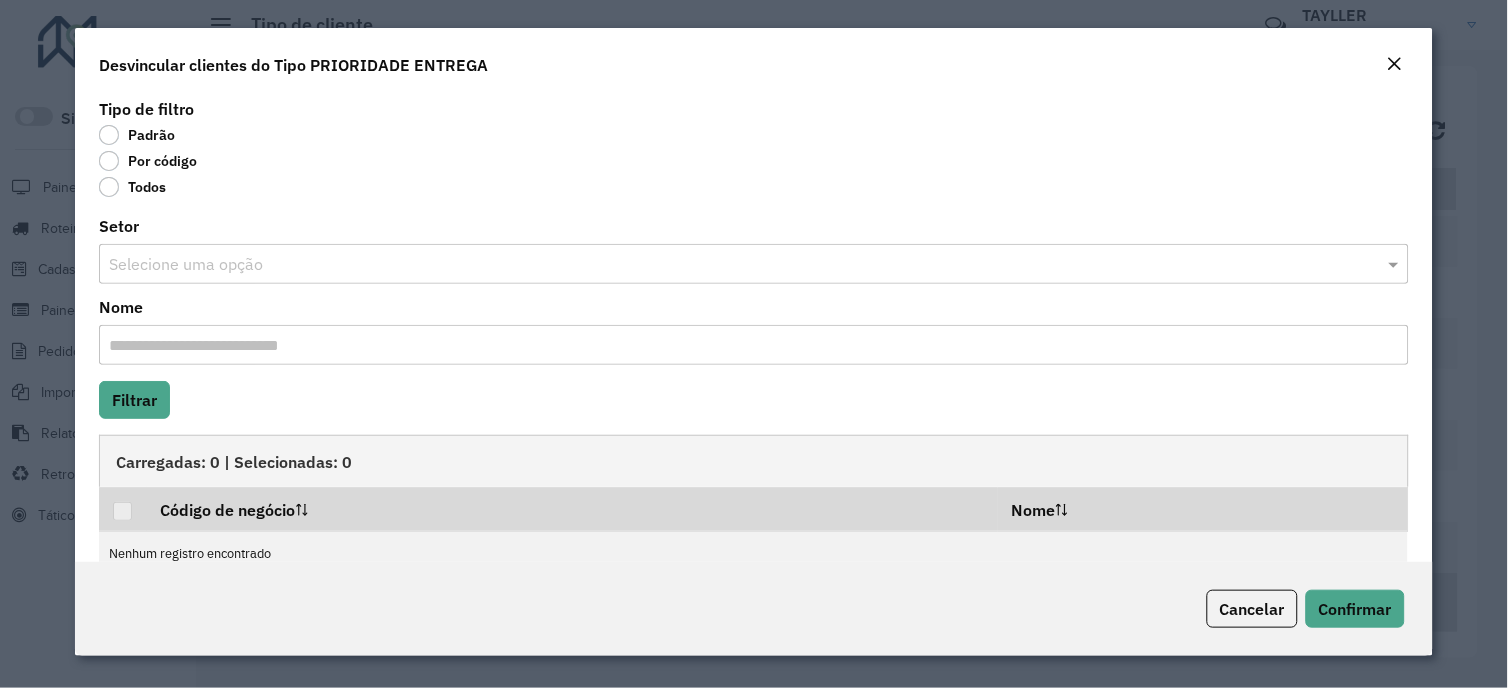 click on "Todos" 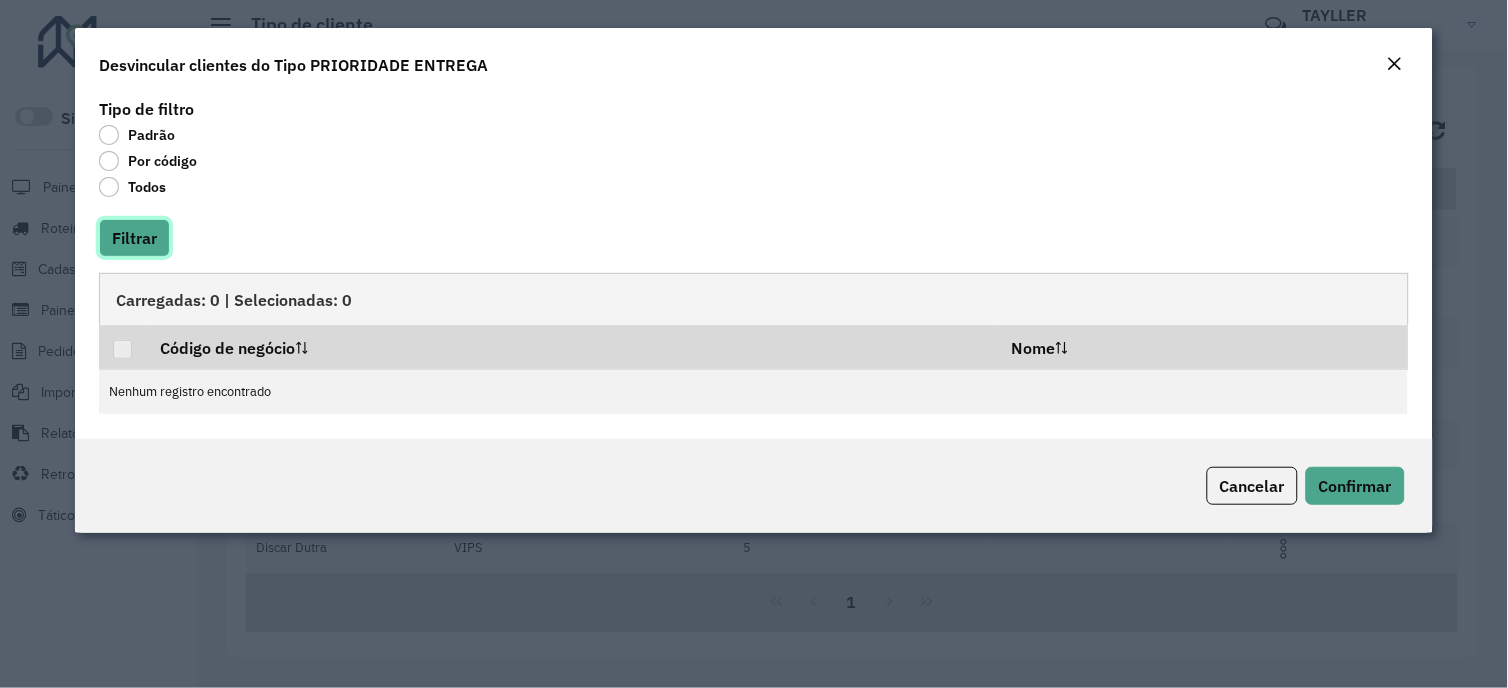 click on "Filtrar" 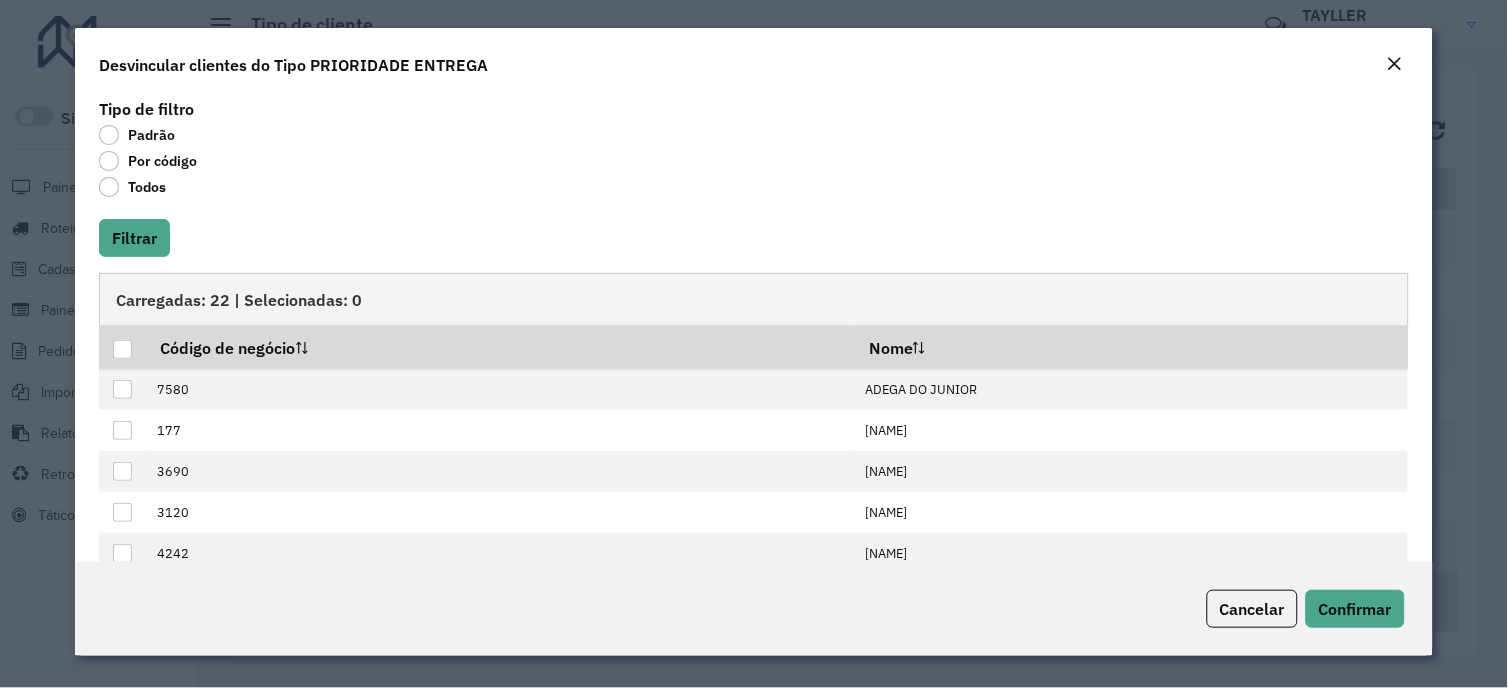 click at bounding box center [122, 349] 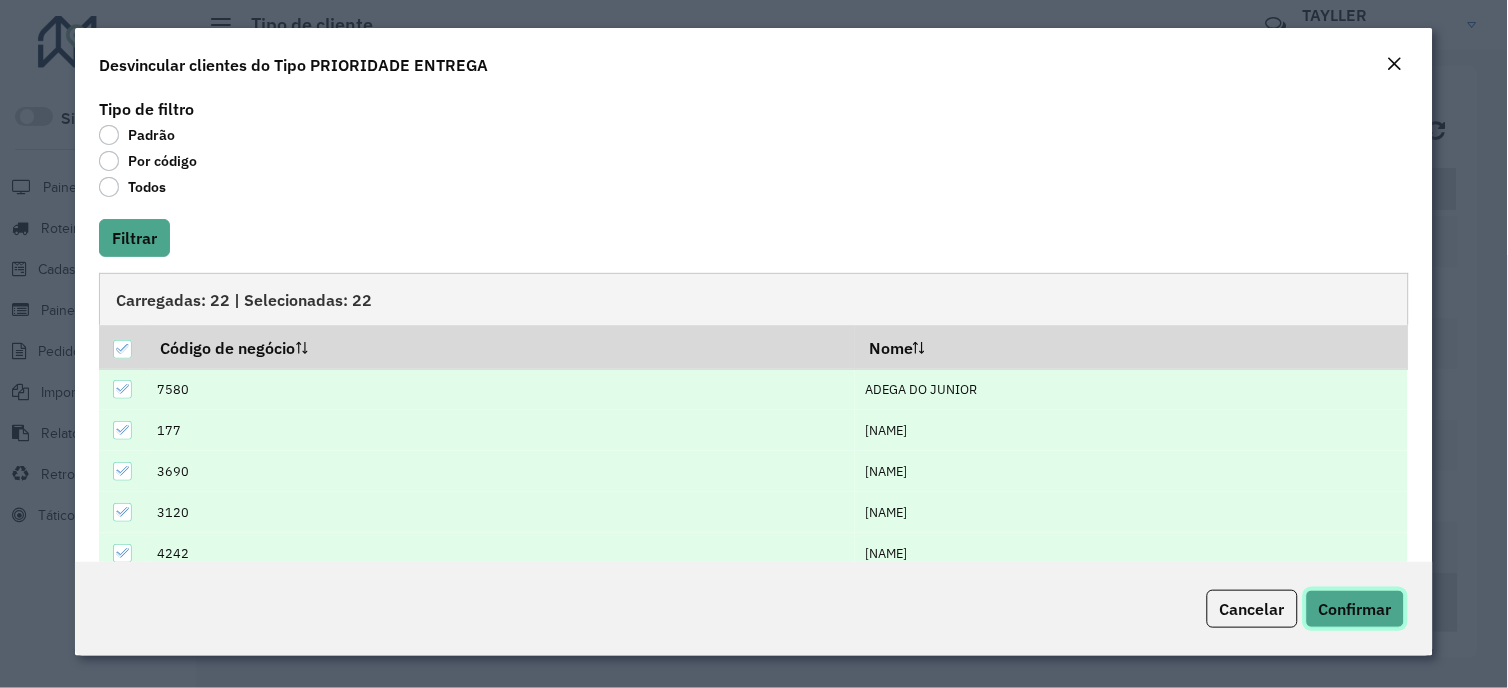 click on "Confirmar" 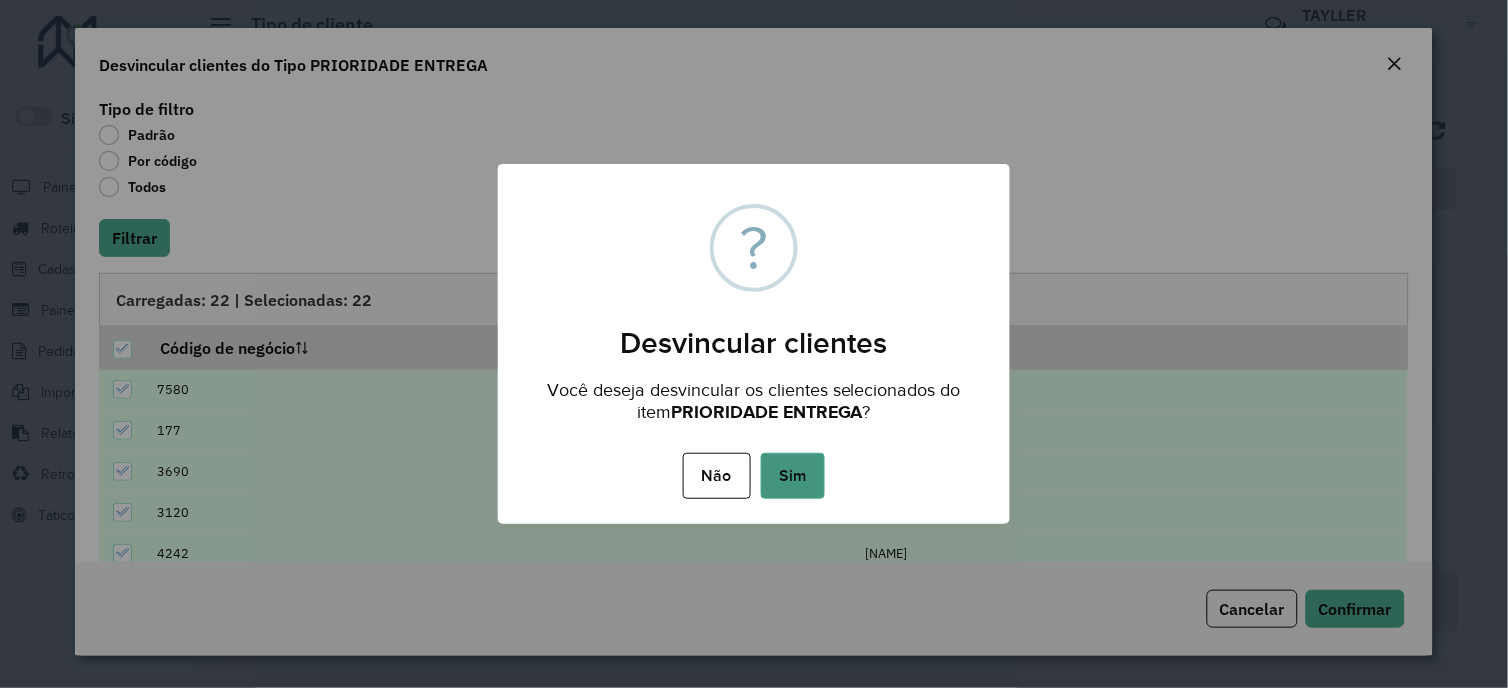 click on "Sim" at bounding box center (793, 476) 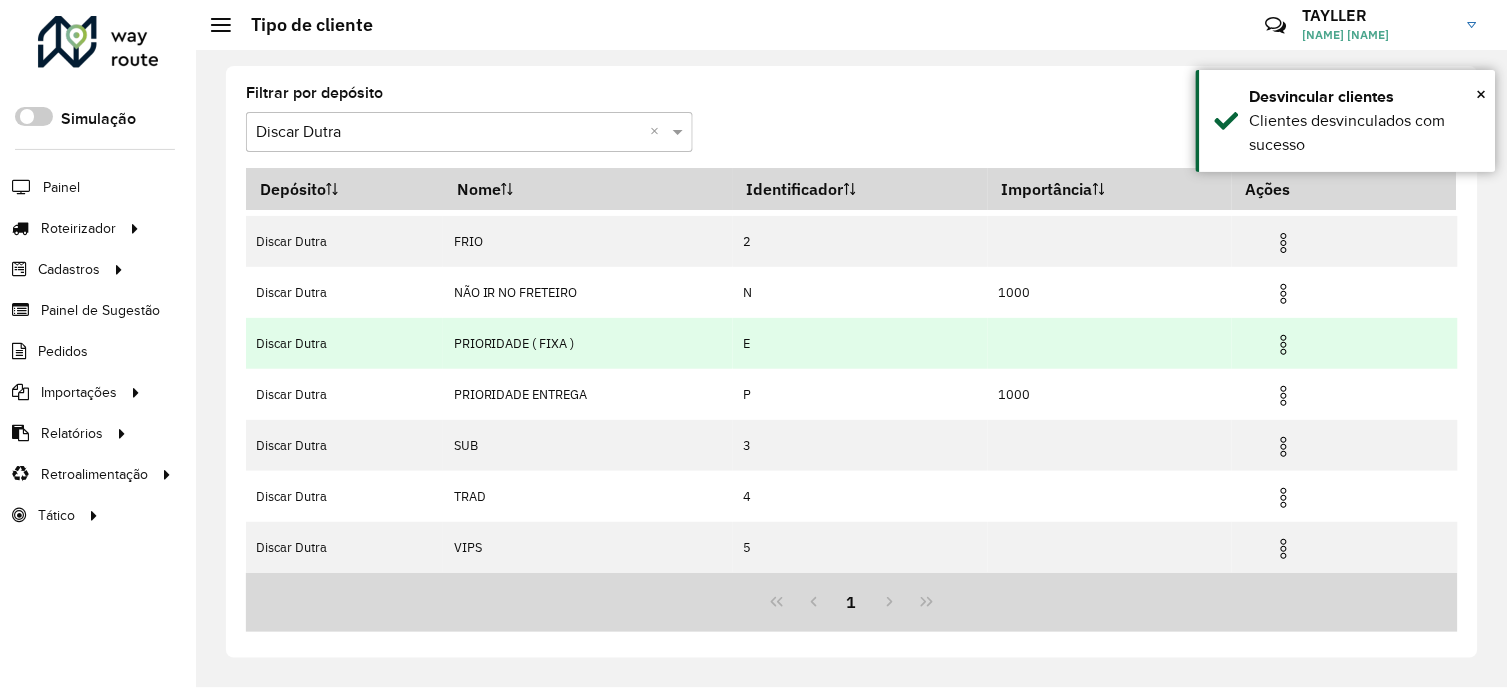 click at bounding box center (1284, 345) 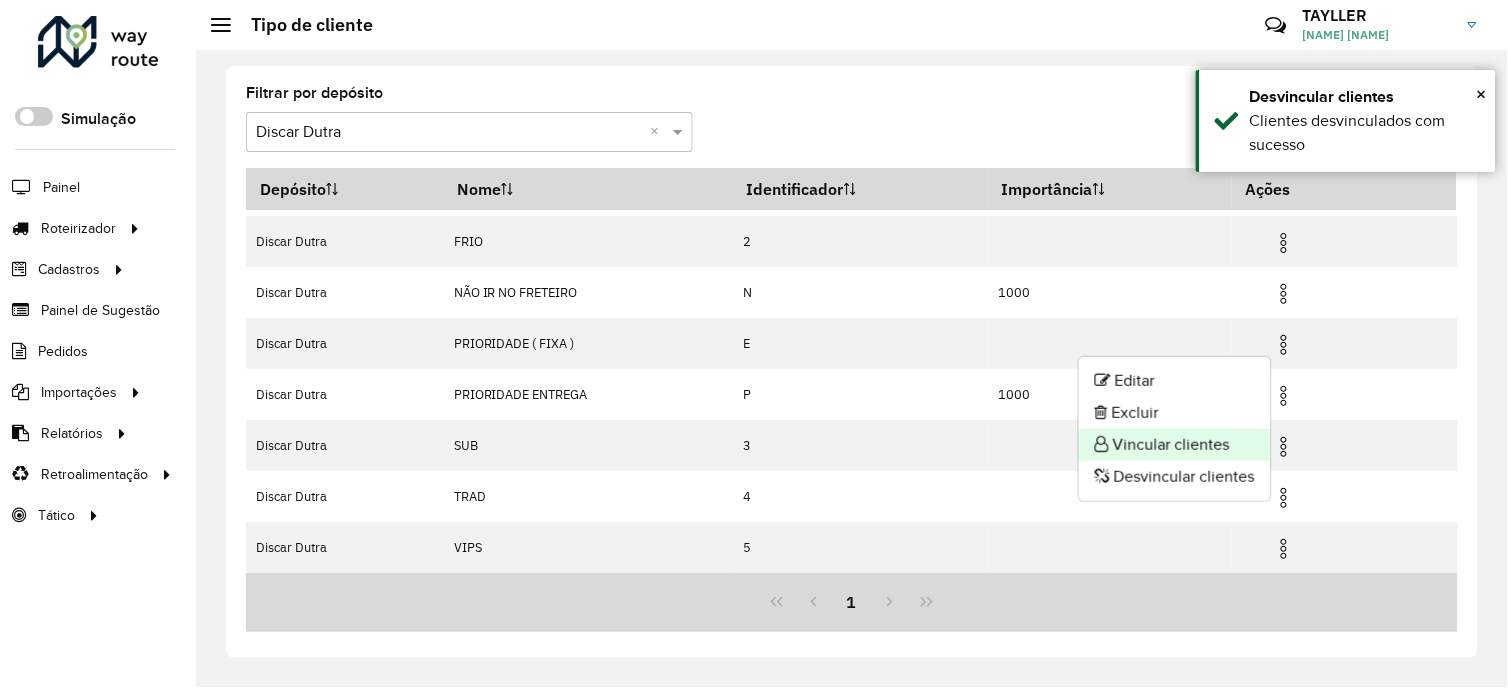 click on "Vincular clientes" 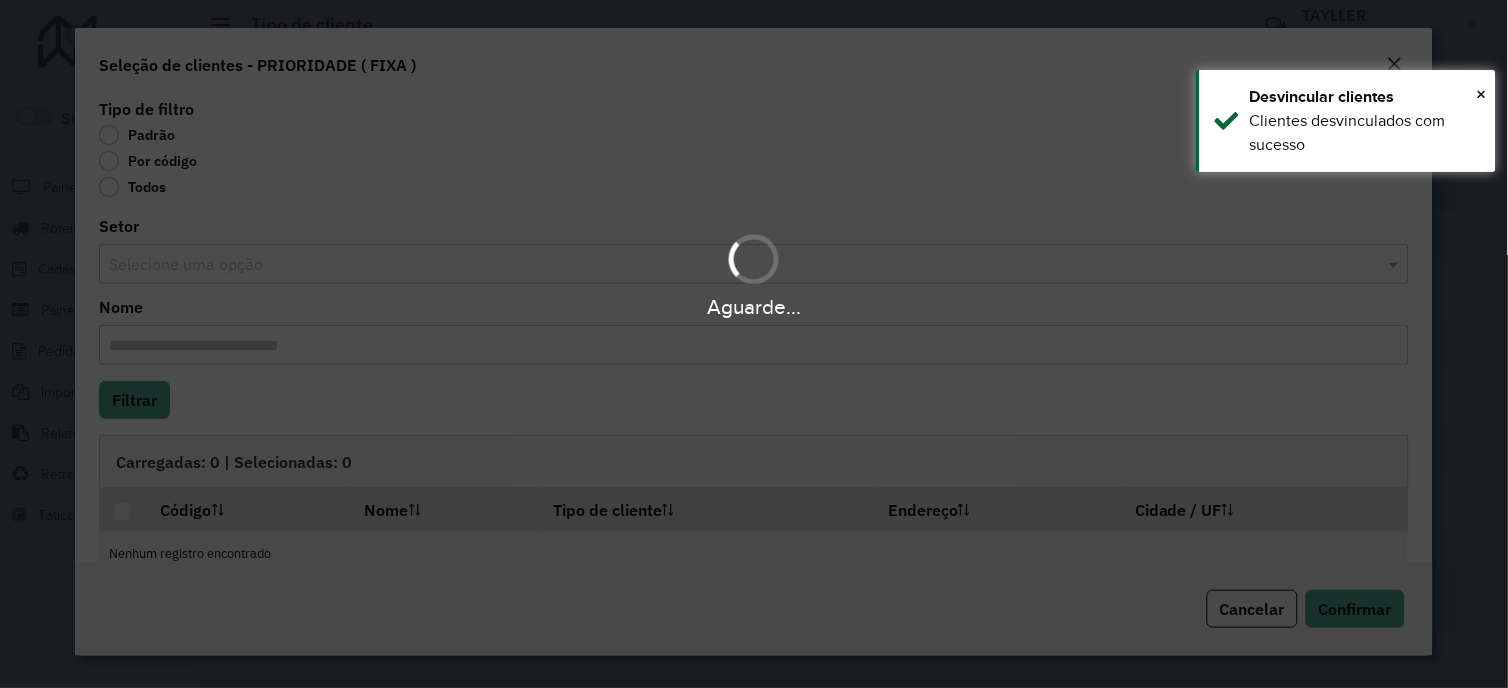 click on "Aguarde..." at bounding box center (754, 344) 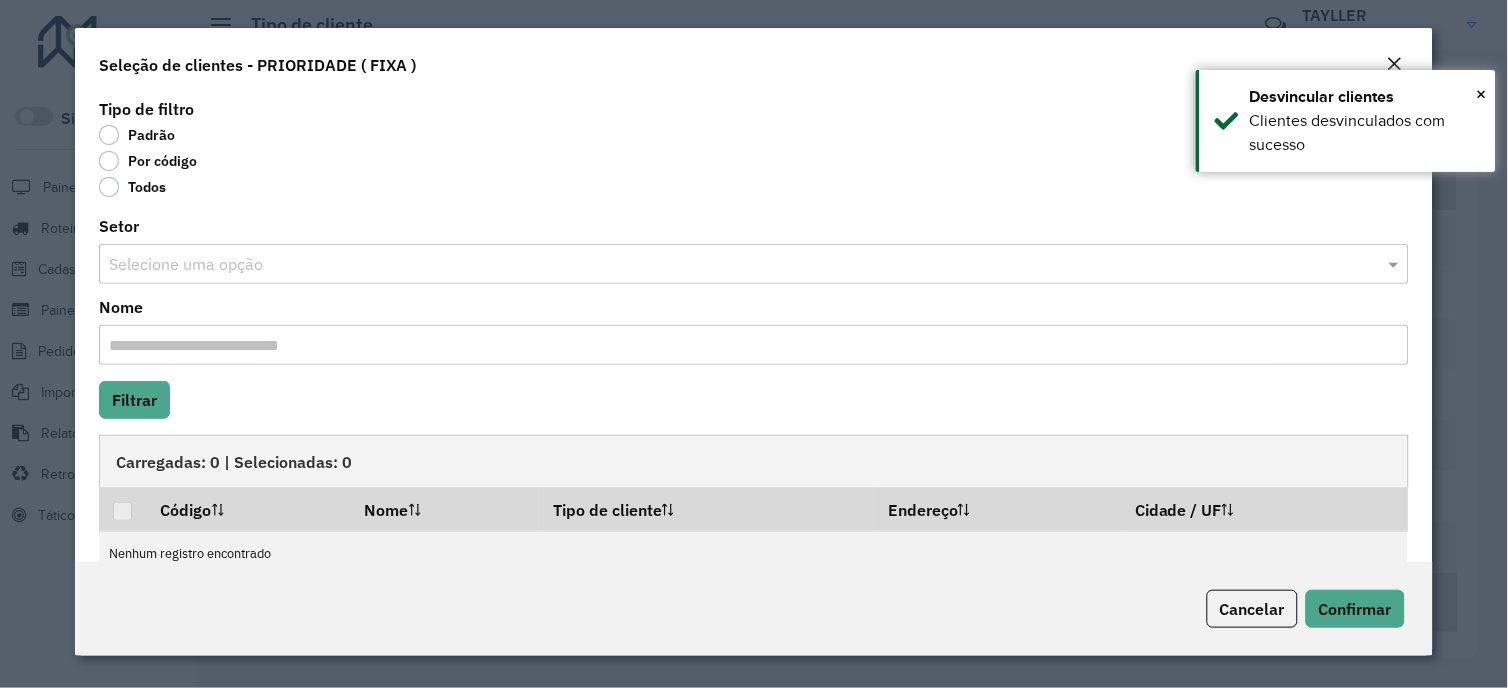 click on "Por código" 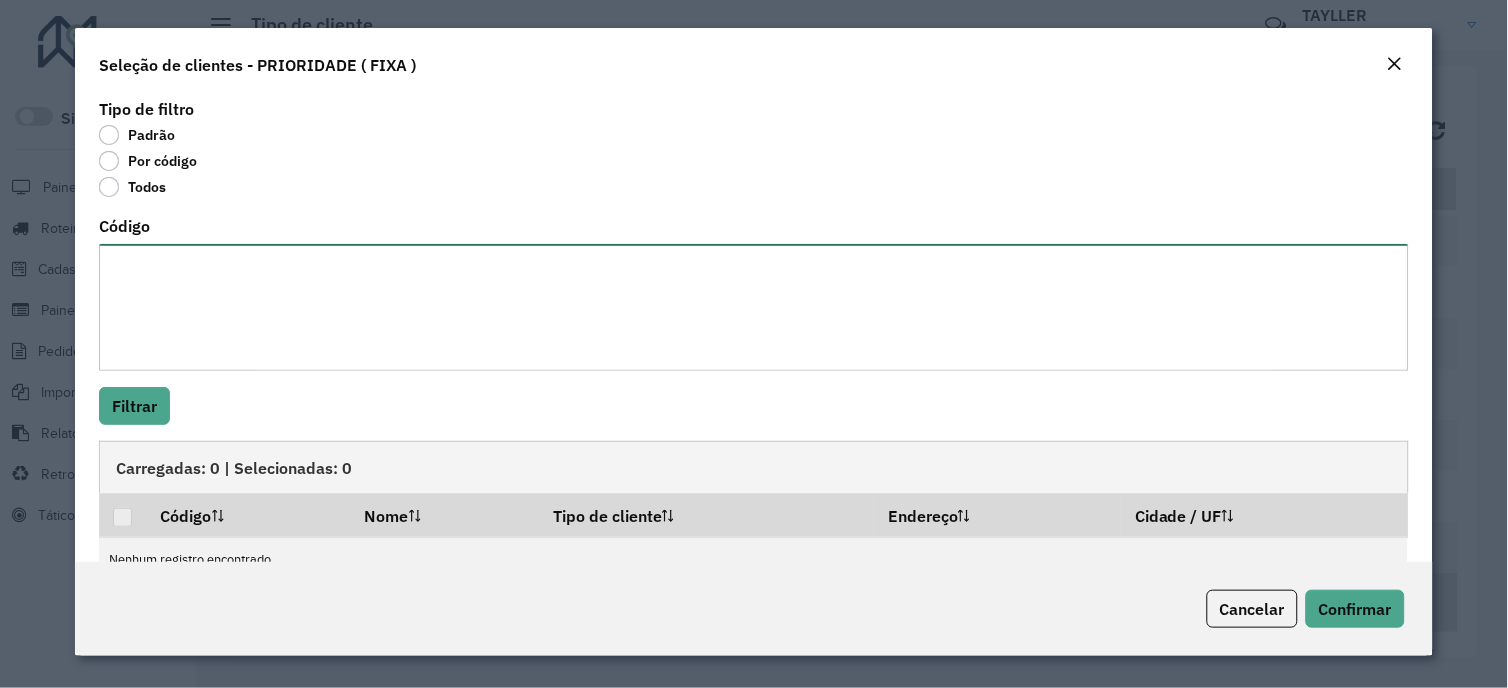 click on "Código" at bounding box center (753, 307) 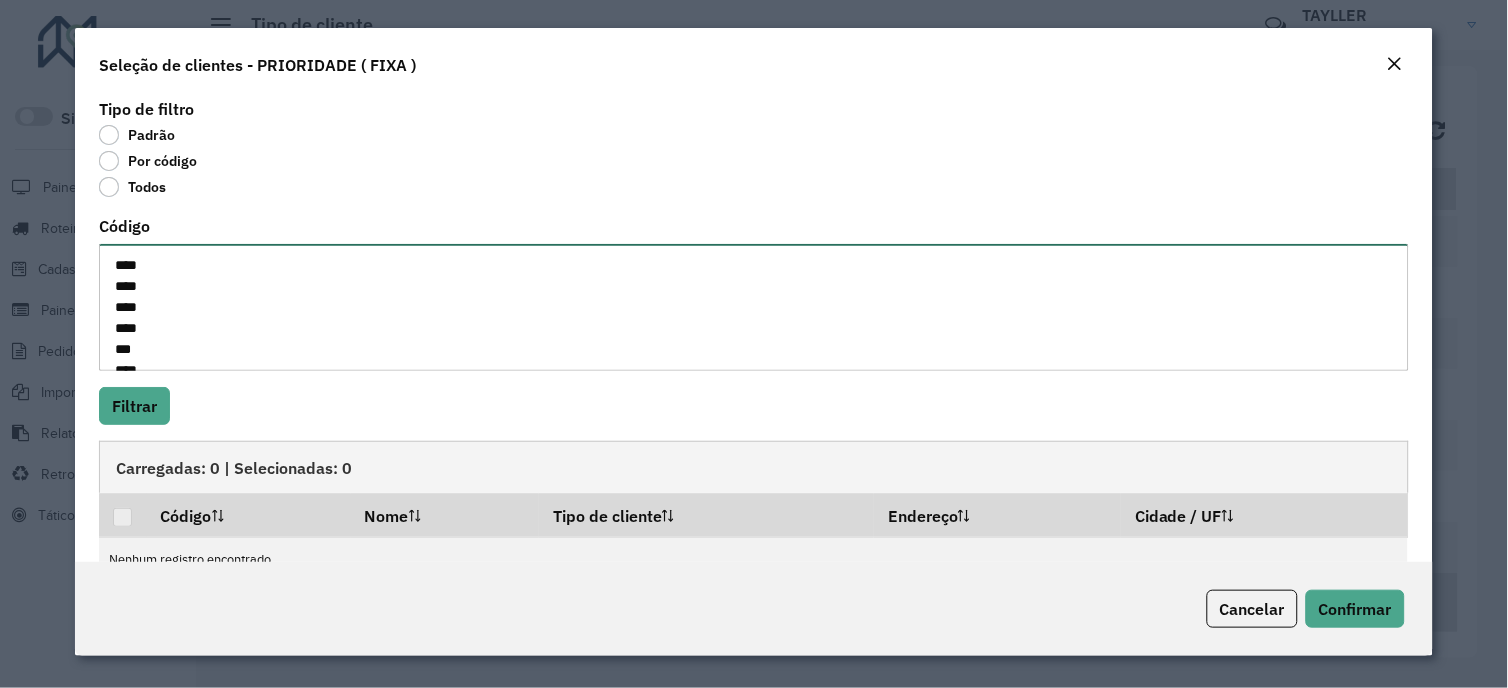 scroll, scrollTop: 1498, scrollLeft: 0, axis: vertical 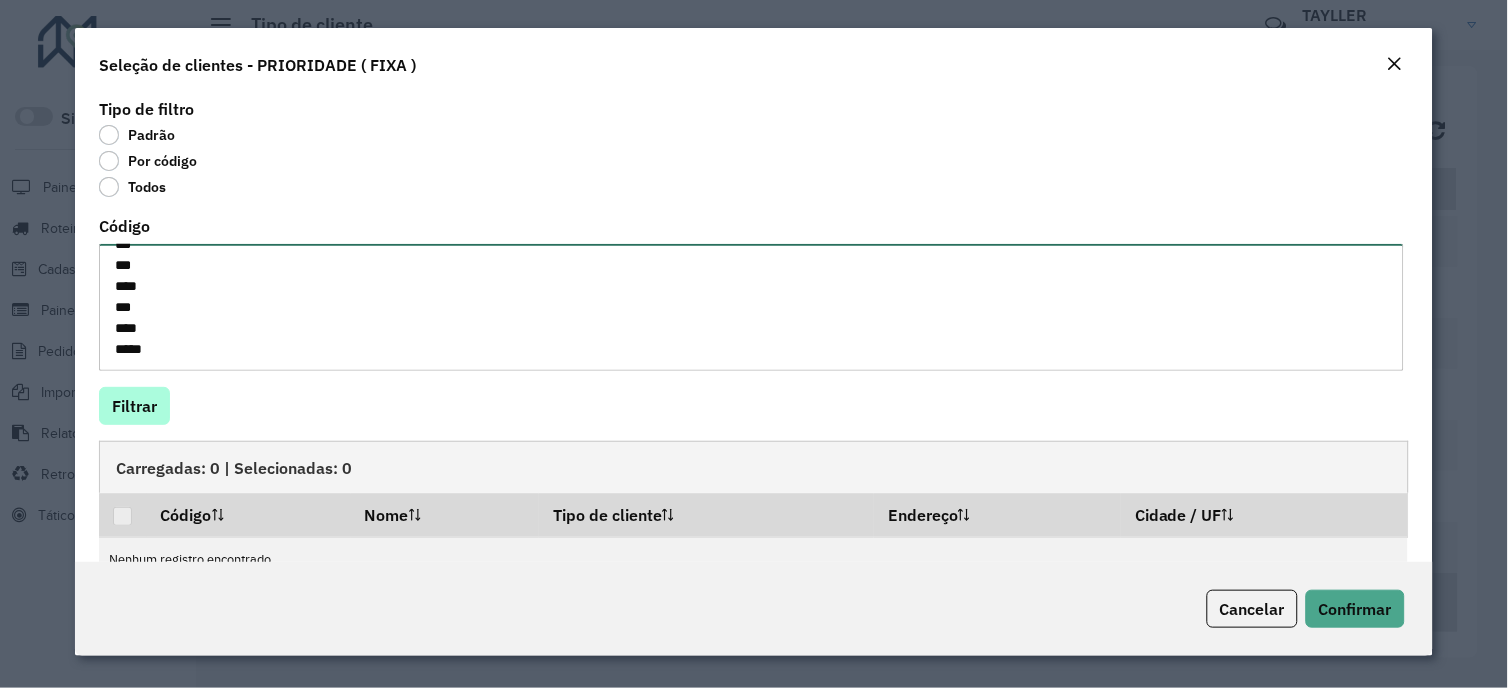type on "****
****
****
****
***
****
***
***
****
****
****
****
****
***
***
***
***
****
****
***
****
****
****
****
***
****
****
****
***
****
****
***
****
****
***
****
****
****
****
***
****
****
**
****
****
****
****
***
****
***
****
****
****
*****
****
****
****
**
**
****
****
**
***
***
****
****
****
****
****
***
***
***
****
***
****
****" 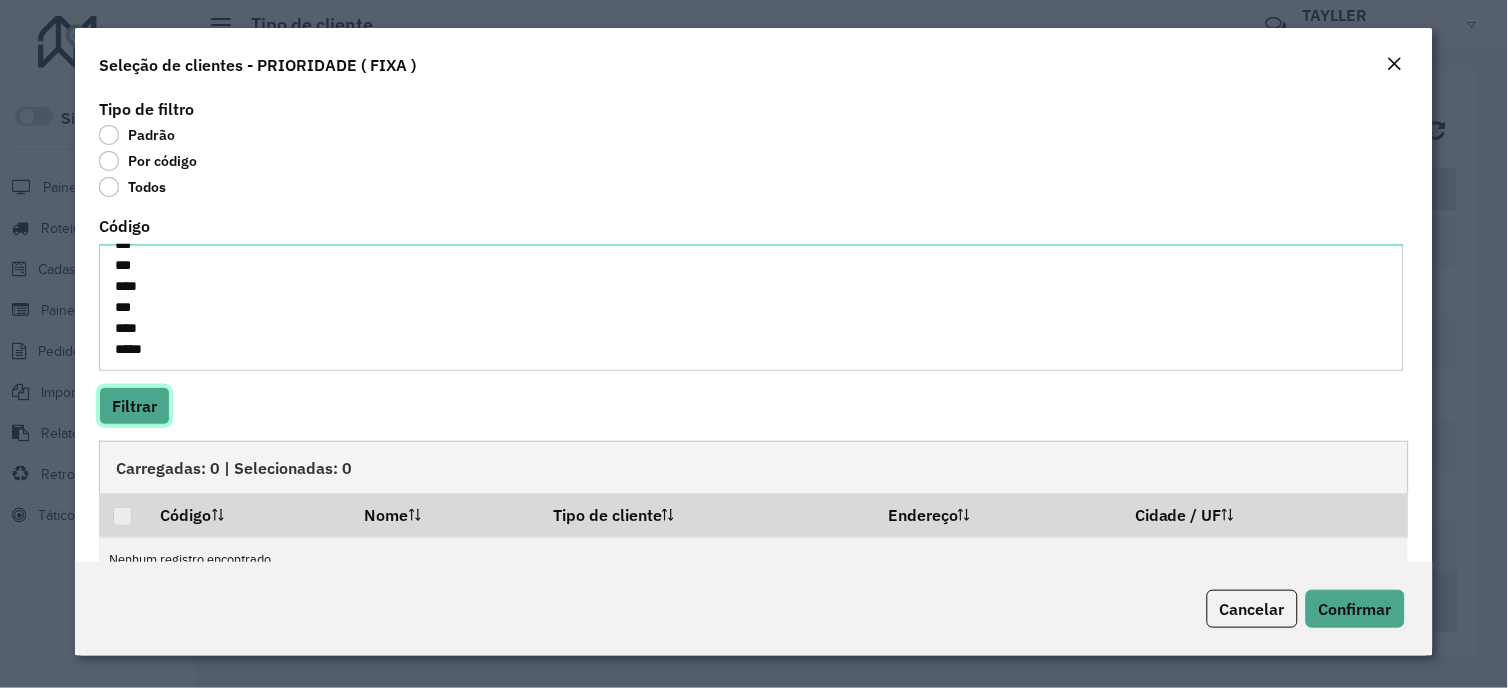click on "Filtrar" 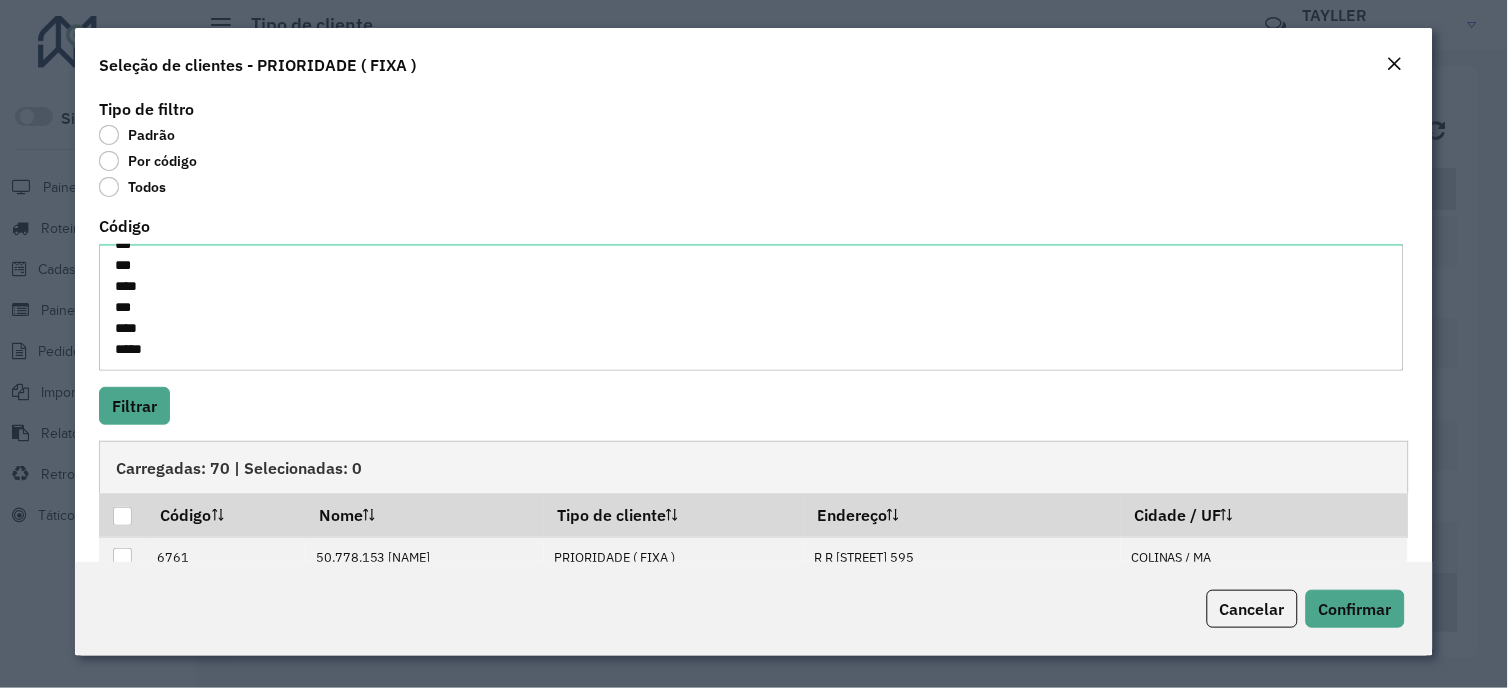 click at bounding box center [122, 516] 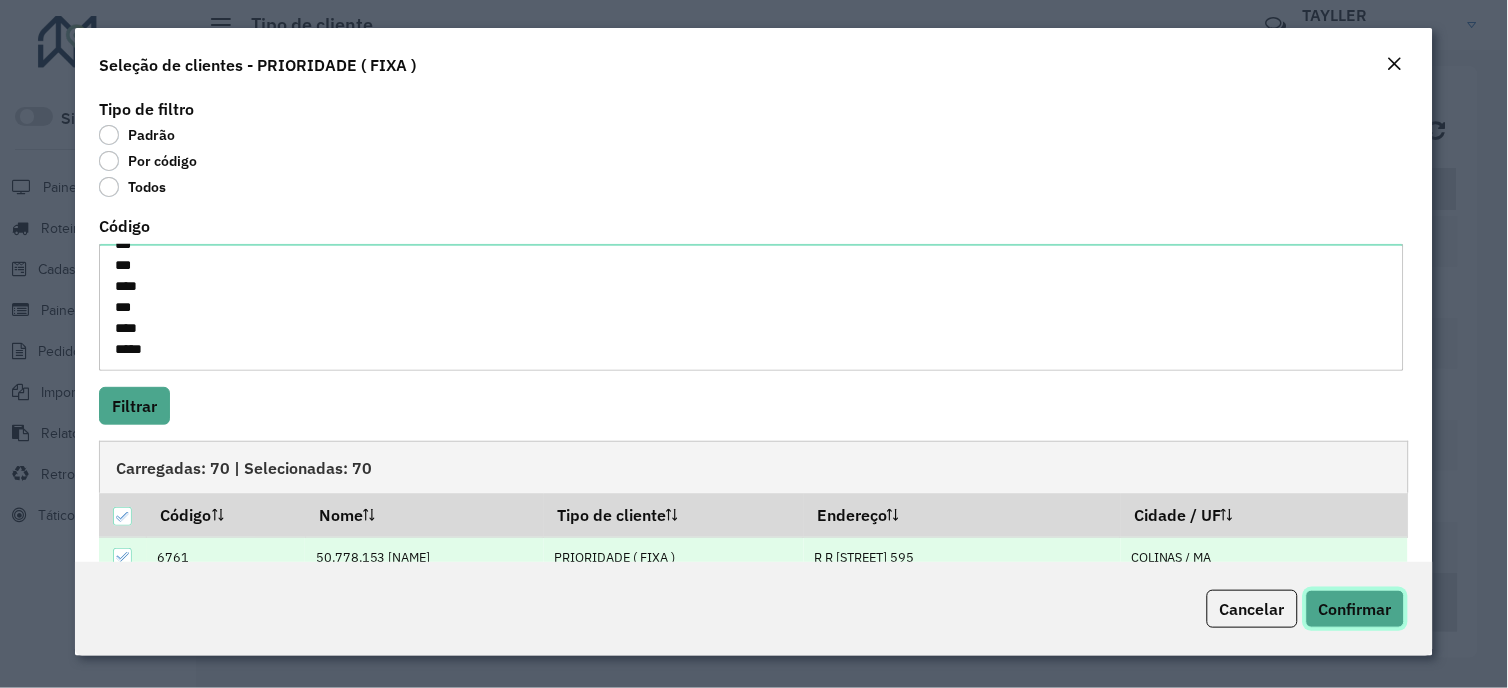 click on "Confirmar" 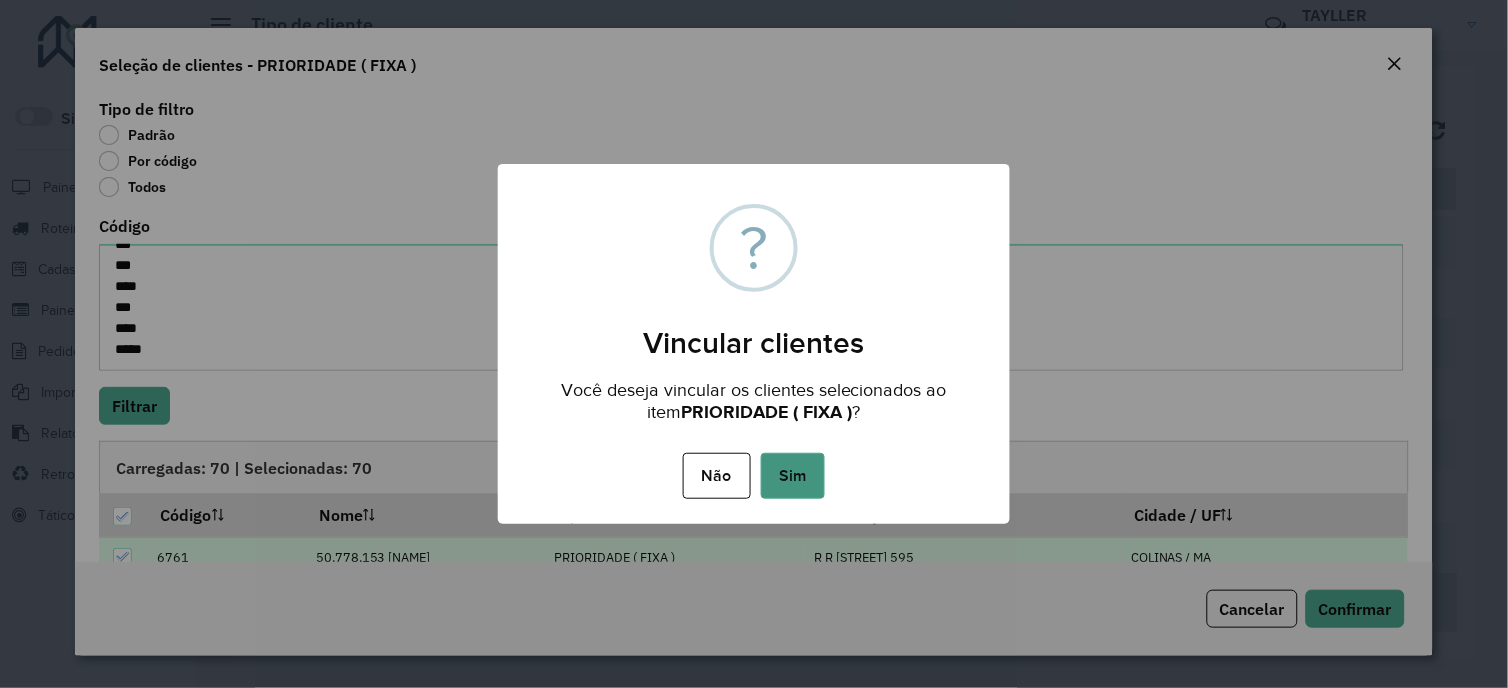 click on "Sim" at bounding box center [793, 476] 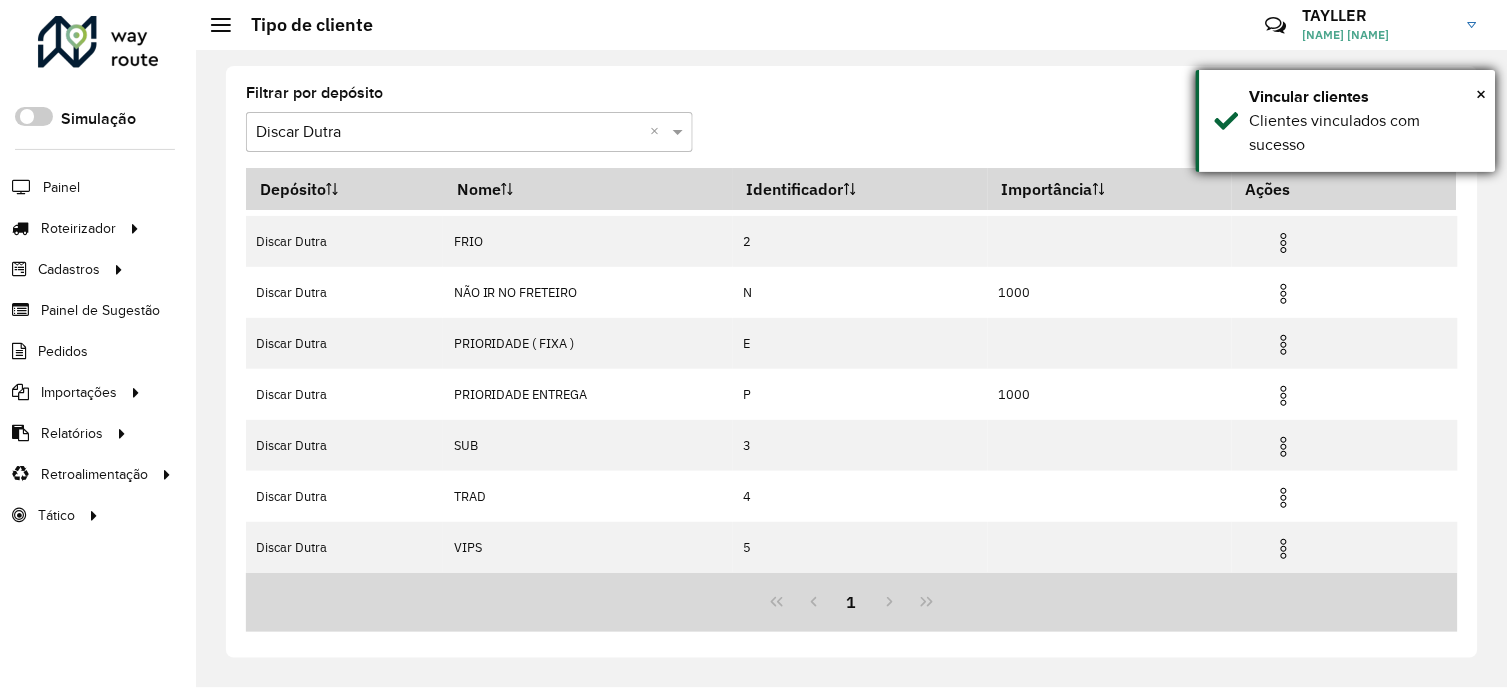 click on "Clientes vinculados com sucesso" at bounding box center [1365, 133] 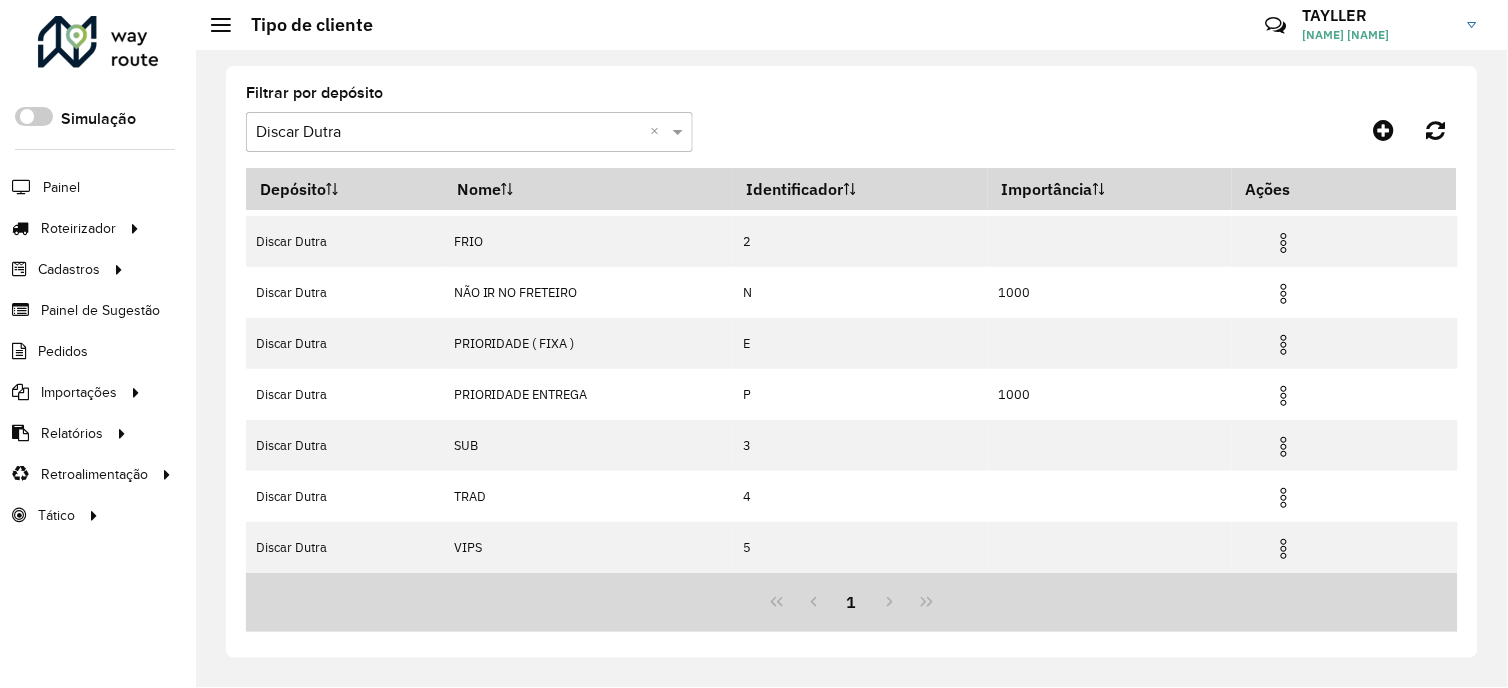 click 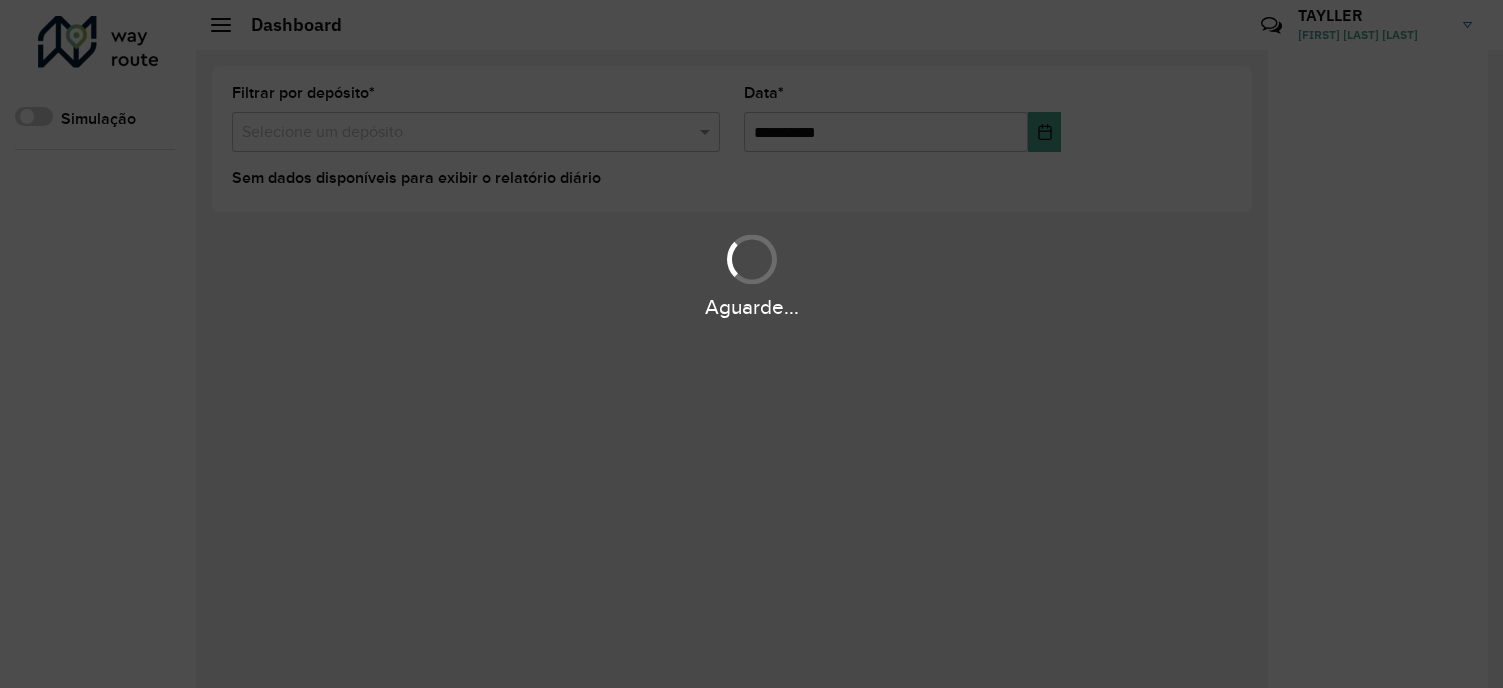 scroll, scrollTop: 0, scrollLeft: 0, axis: both 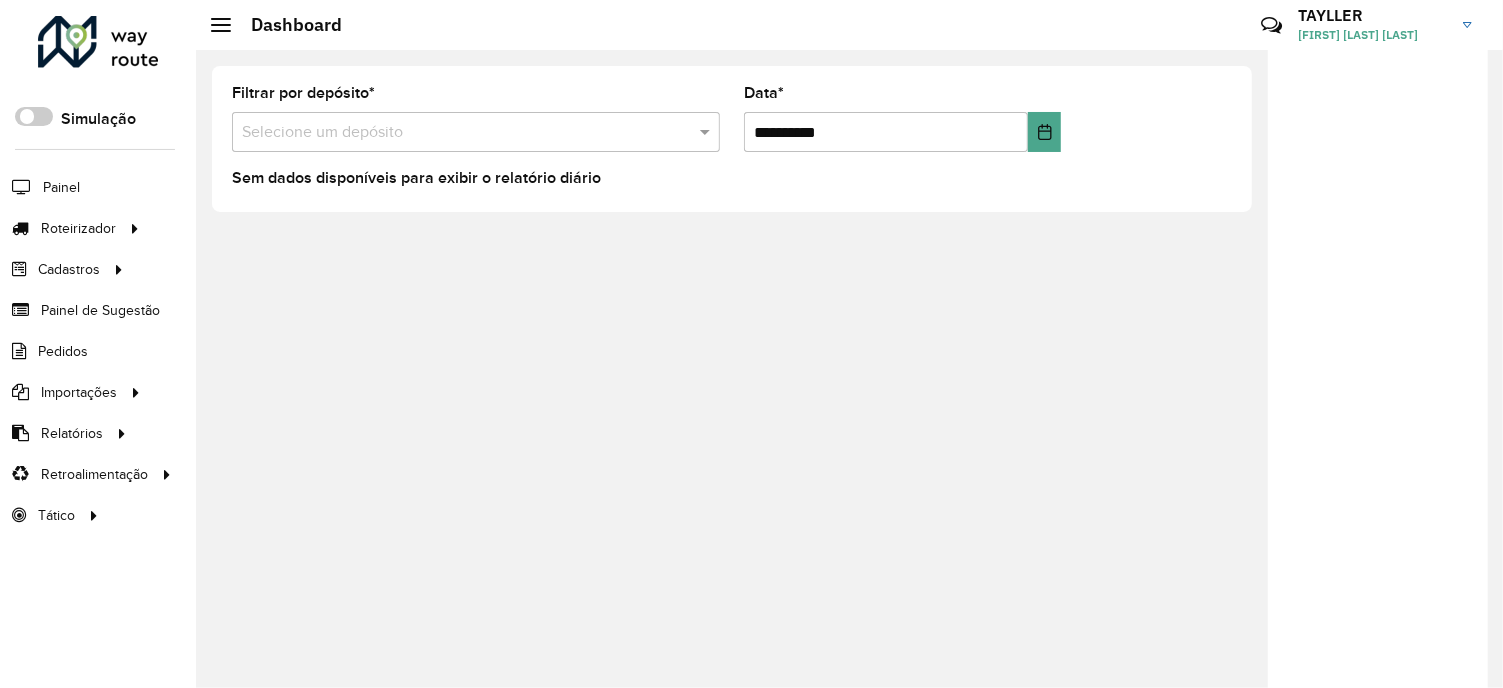 click on "**********" 